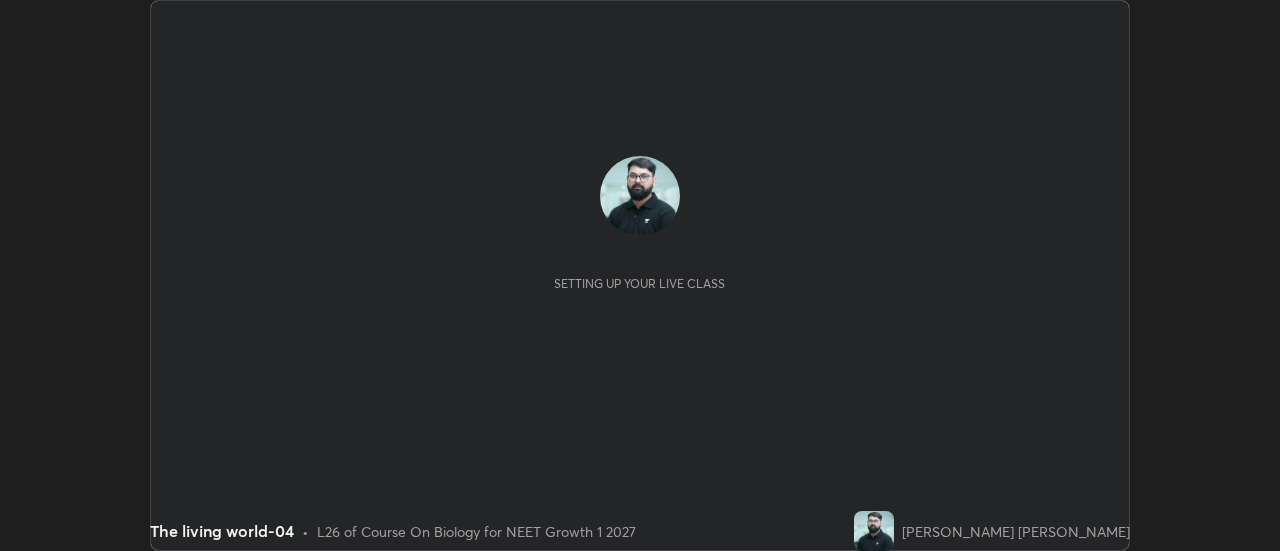 scroll, scrollTop: 0, scrollLeft: 0, axis: both 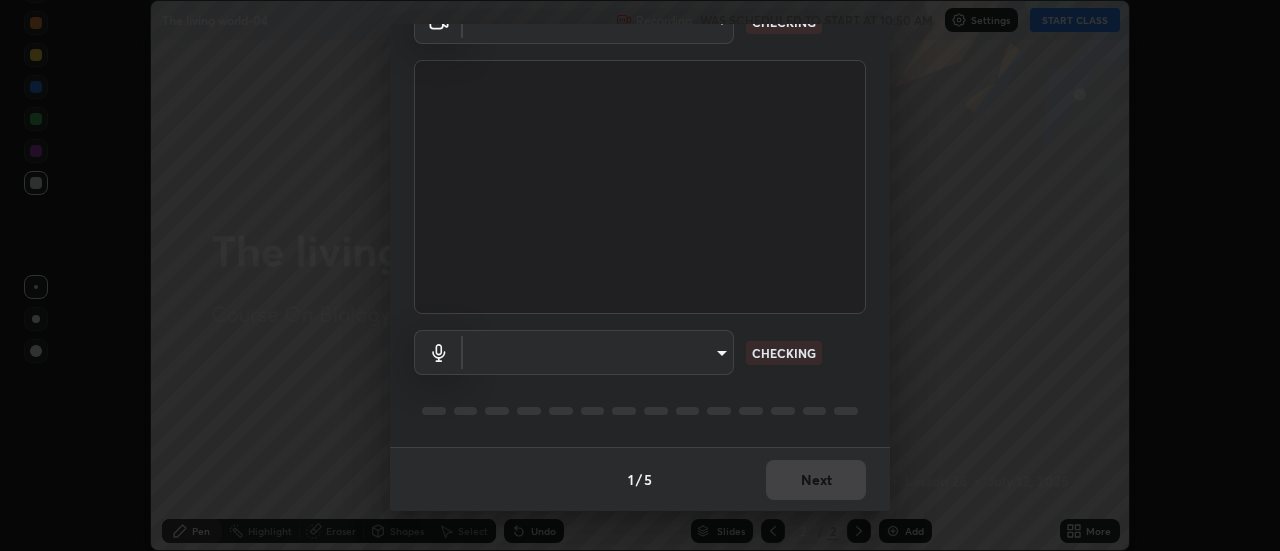 type on "28859c64a8e3d58139daa62c4cbb3a58b4059ef2bfed964700f789928c4fc7db" 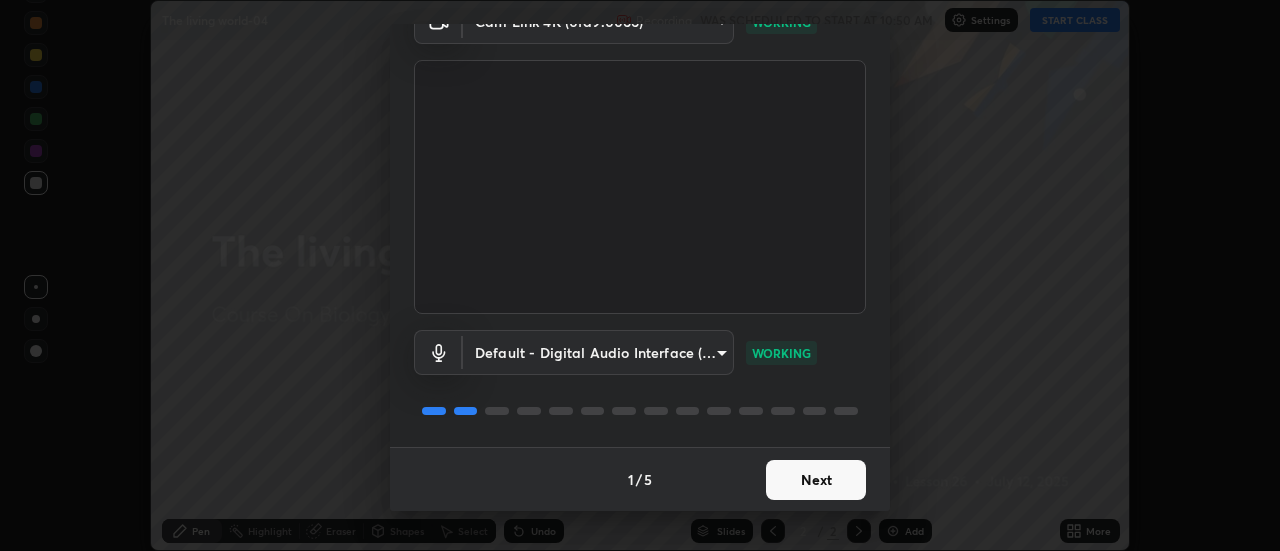 click on "Next" at bounding box center (816, 480) 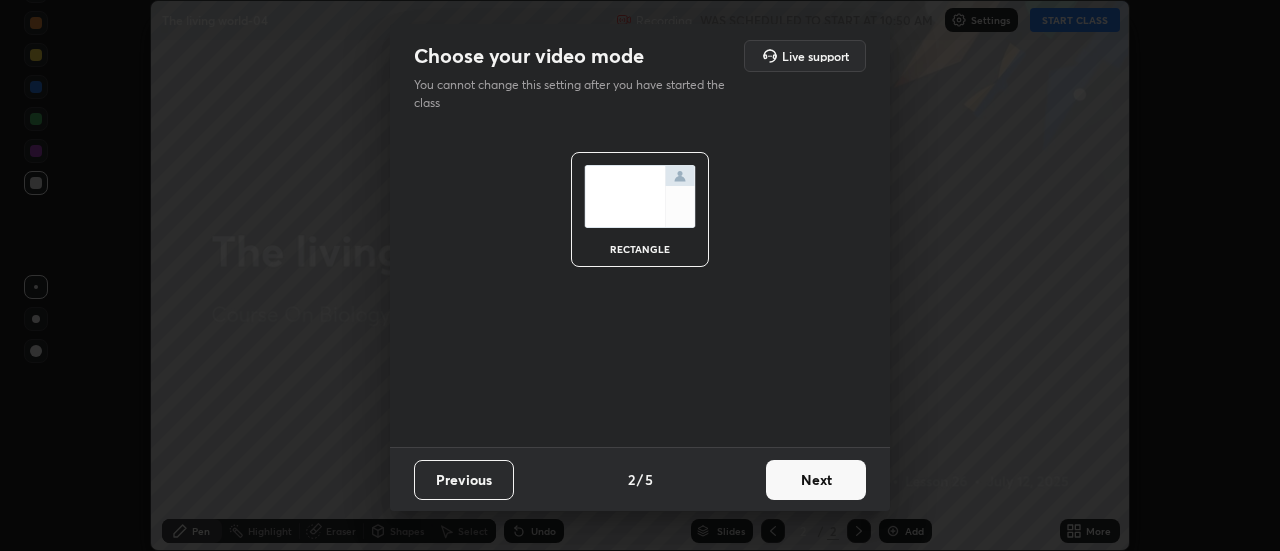scroll, scrollTop: 0, scrollLeft: 0, axis: both 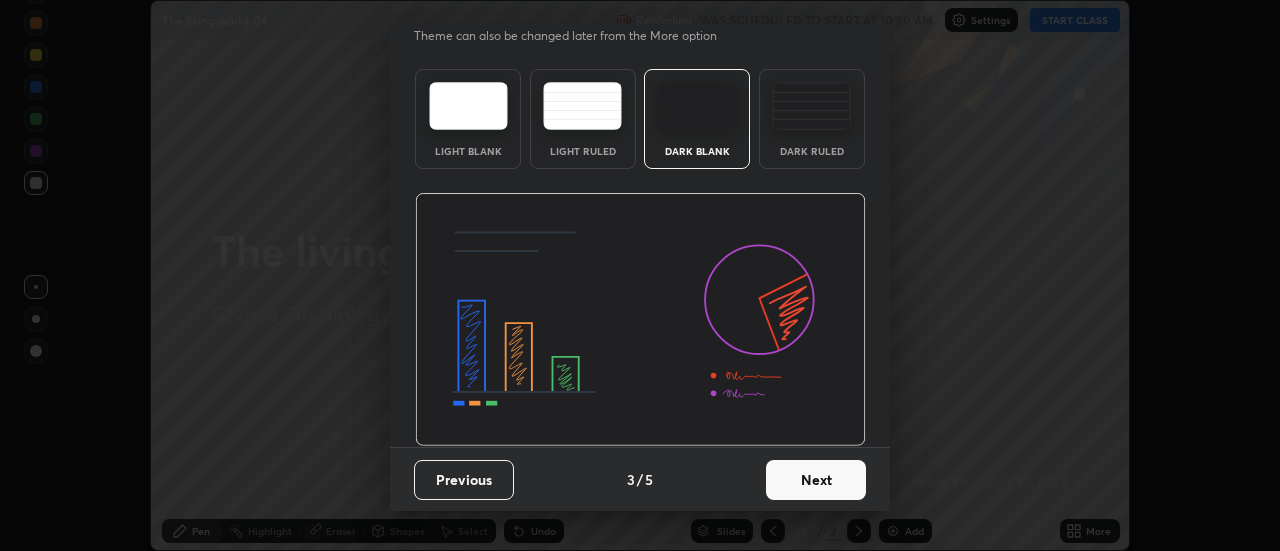 click on "Next" at bounding box center [816, 480] 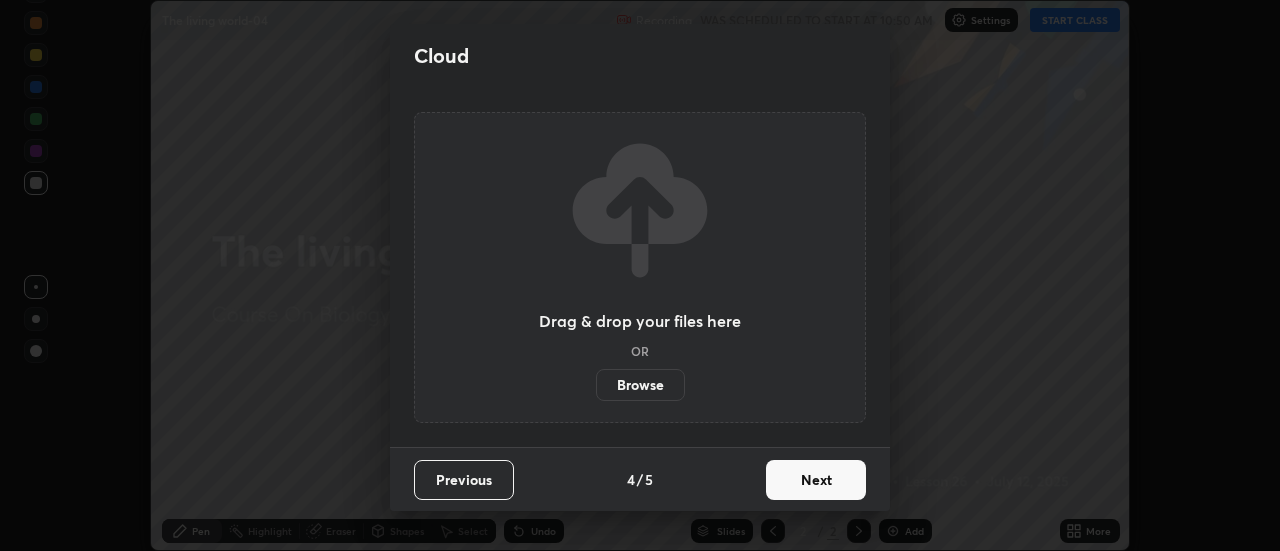 click on "Next" at bounding box center (816, 480) 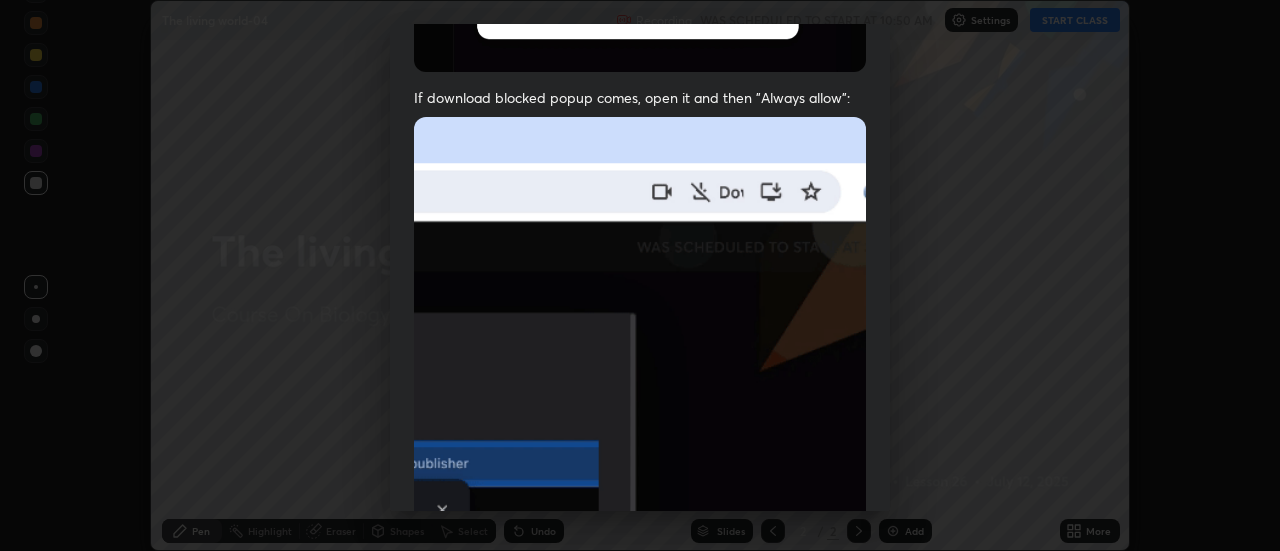 scroll, scrollTop: 425, scrollLeft: 0, axis: vertical 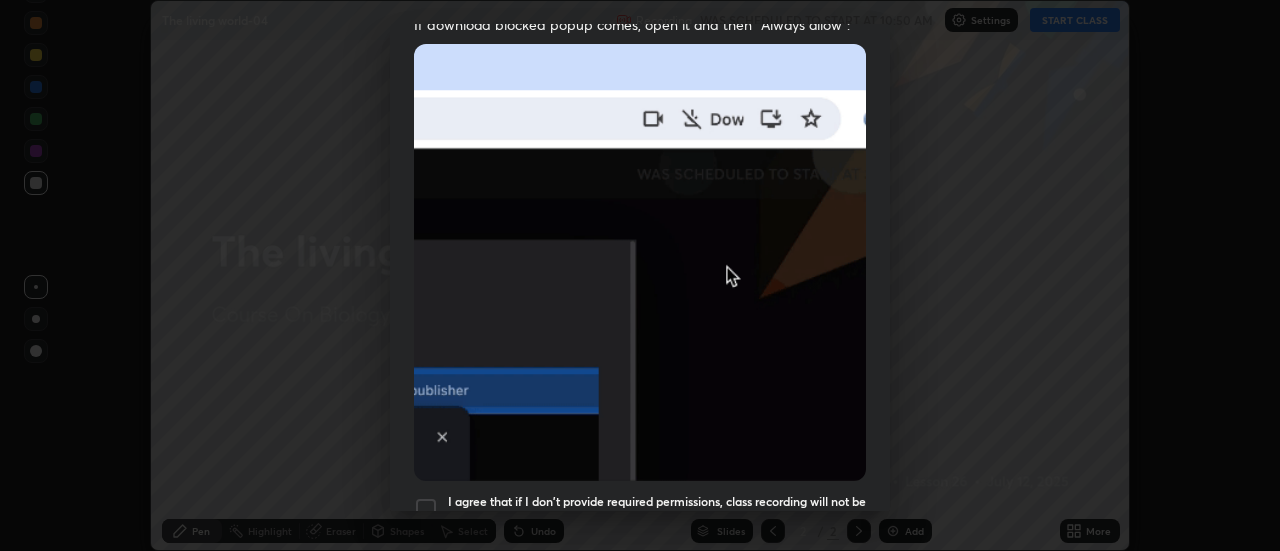 click at bounding box center [426, 509] 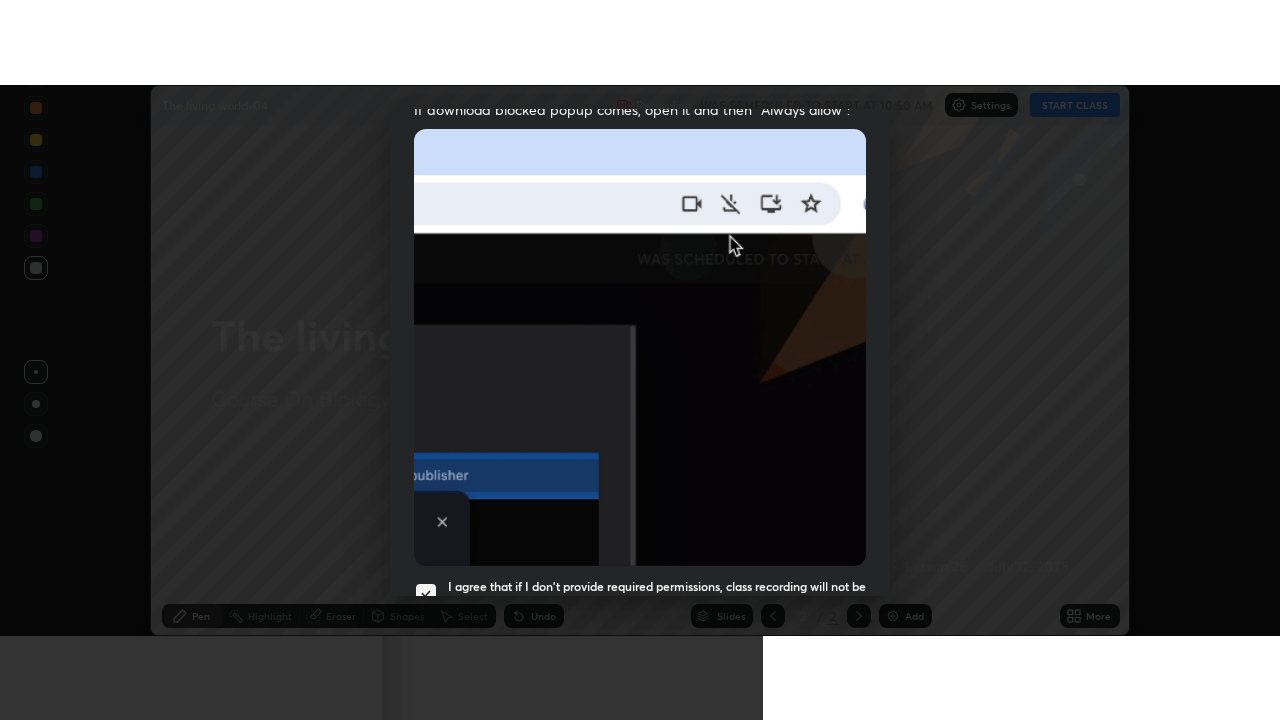 scroll, scrollTop: 513, scrollLeft: 0, axis: vertical 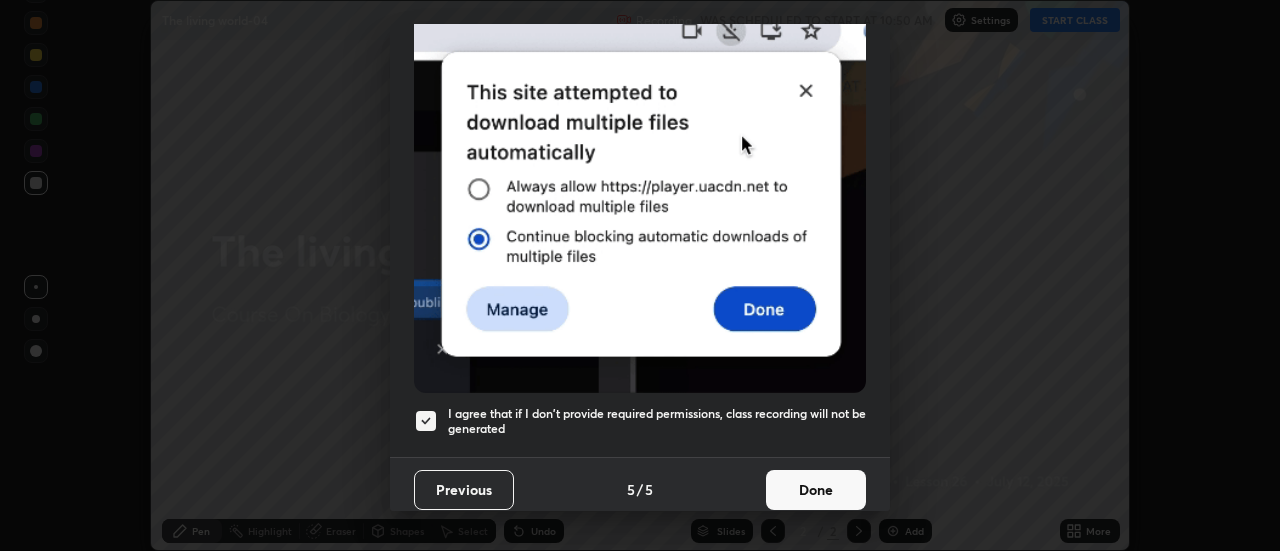click on "Done" at bounding box center [816, 490] 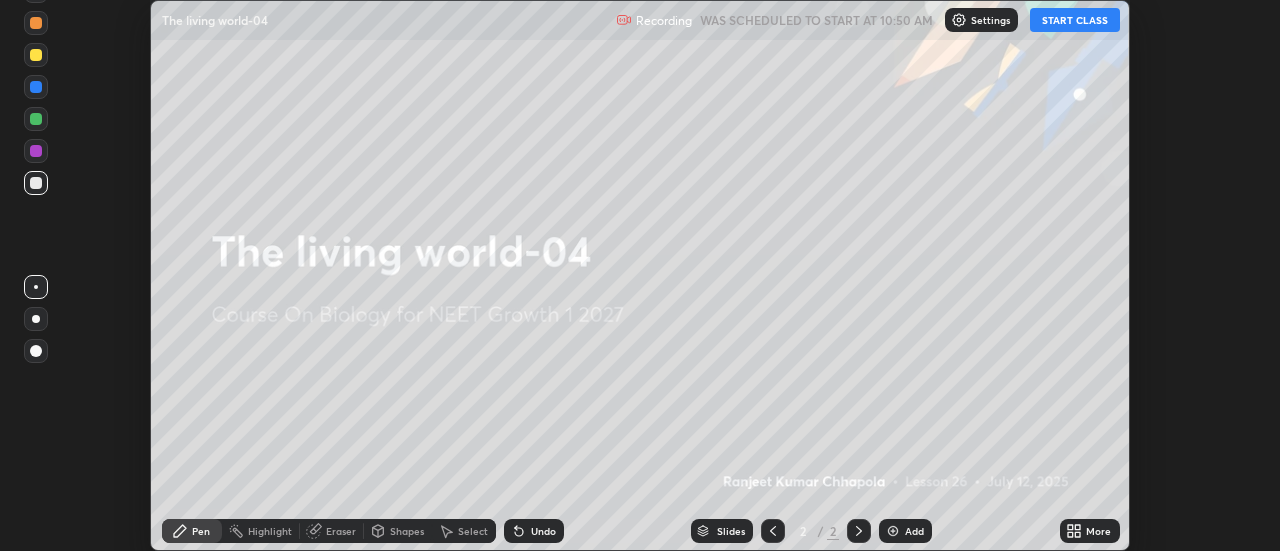 click 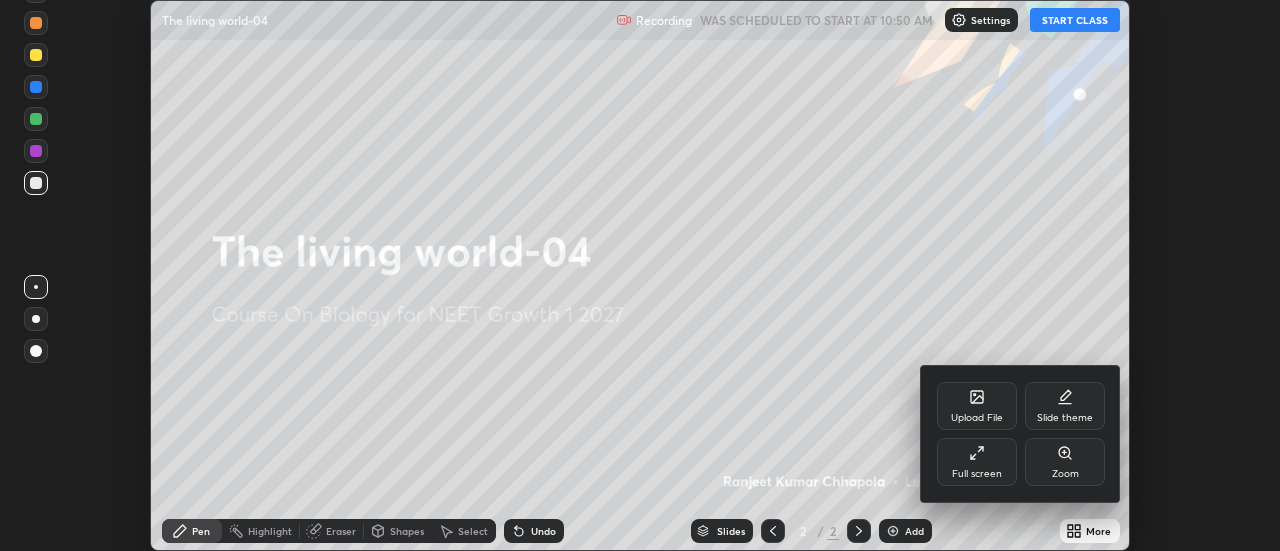 click 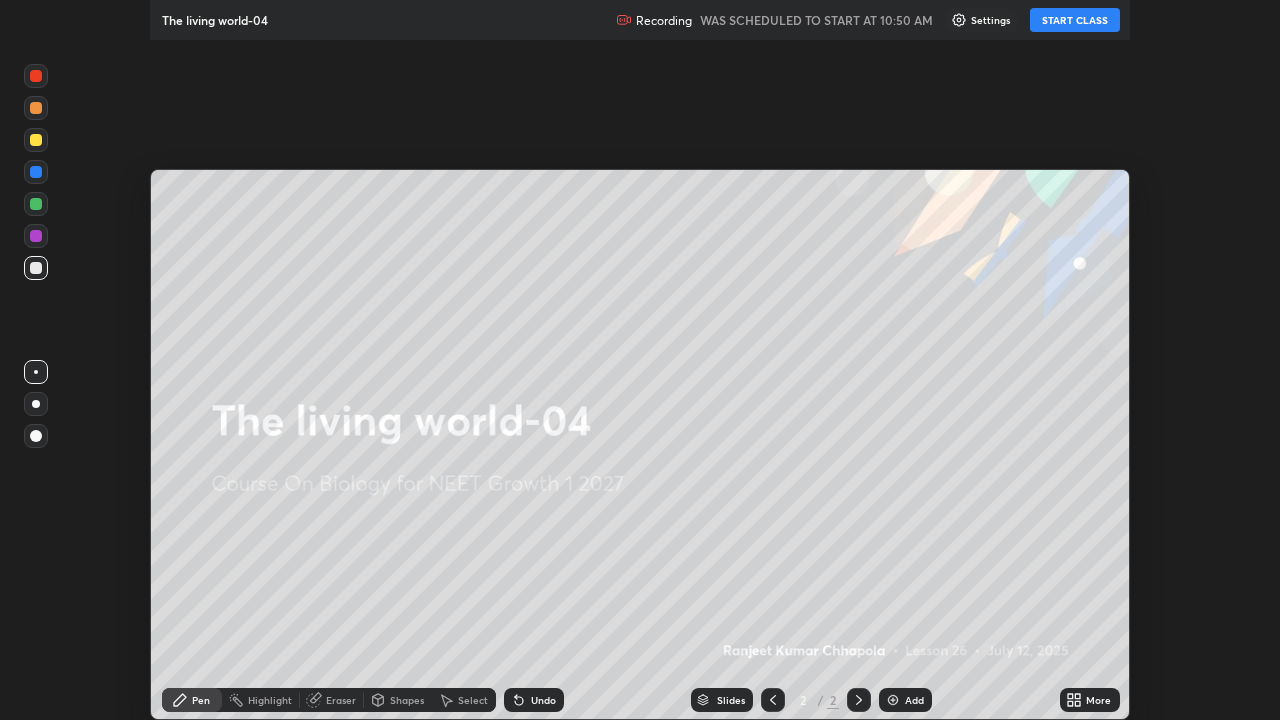 scroll, scrollTop: 99280, scrollLeft: 98720, axis: both 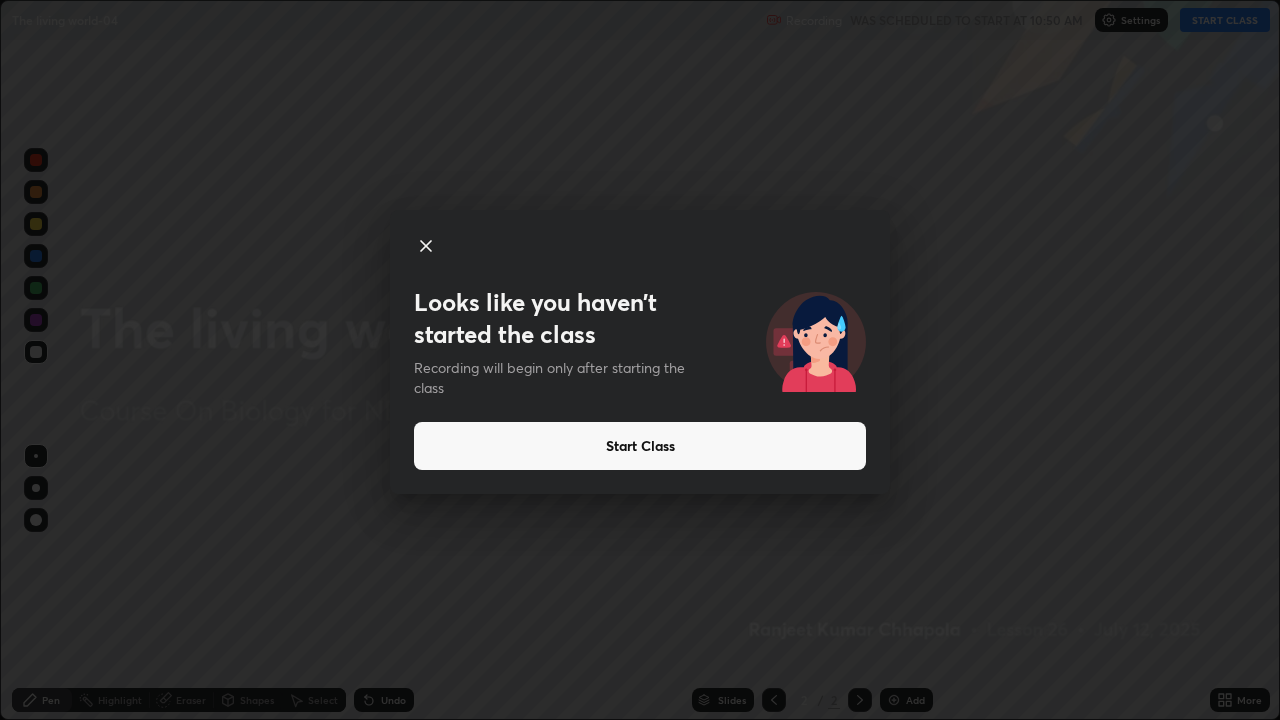click on "Start Class" at bounding box center (640, 446) 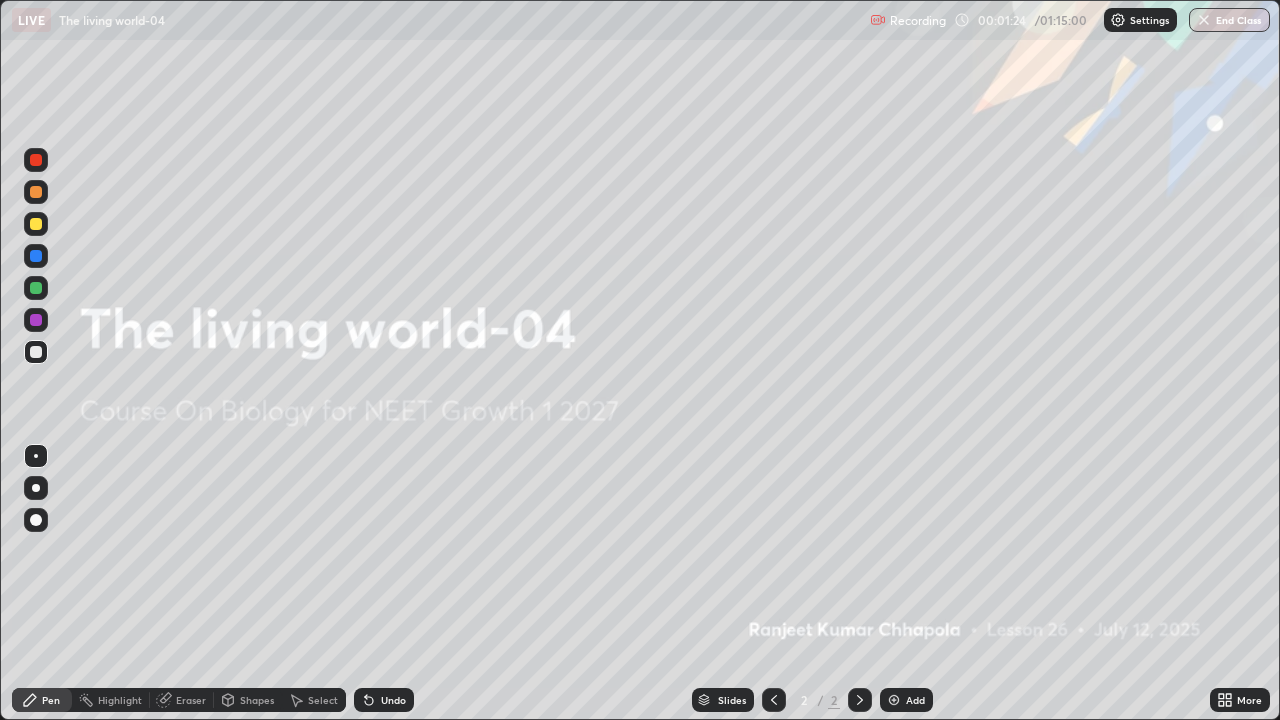 click on "Slides" at bounding box center (732, 700) 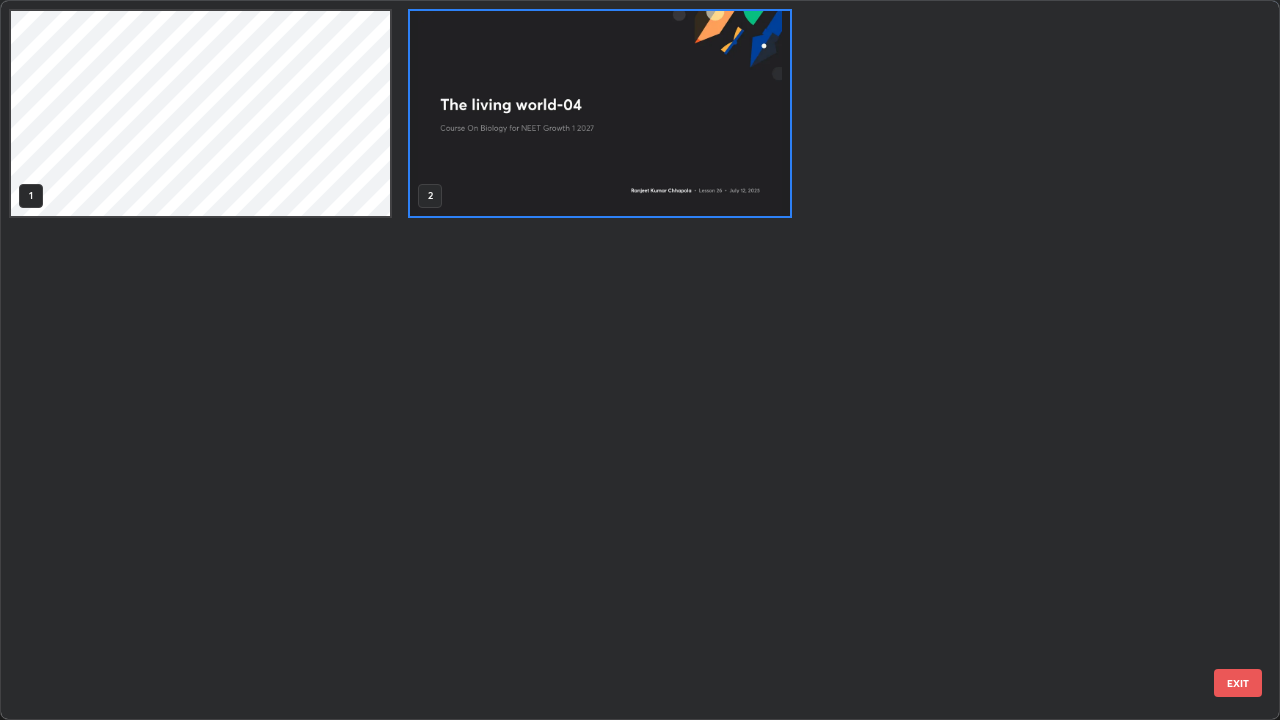 scroll, scrollTop: 7, scrollLeft: 11, axis: both 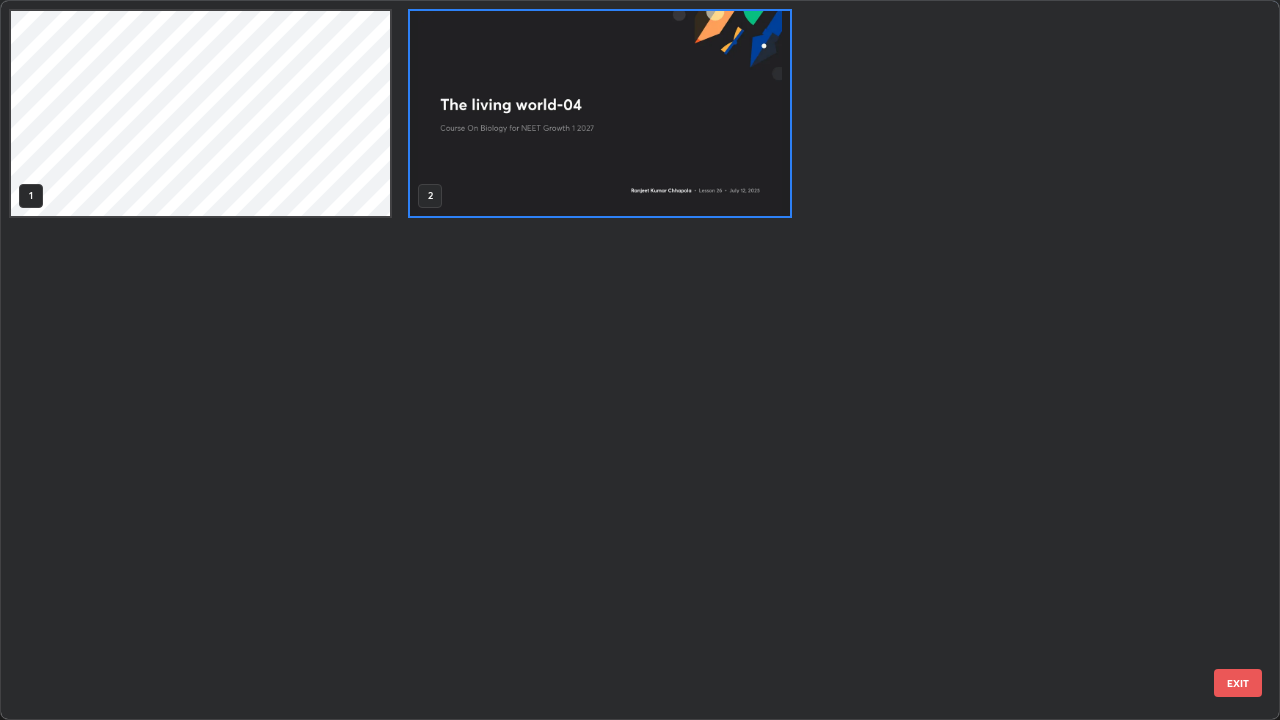 click at bounding box center (599, 113) 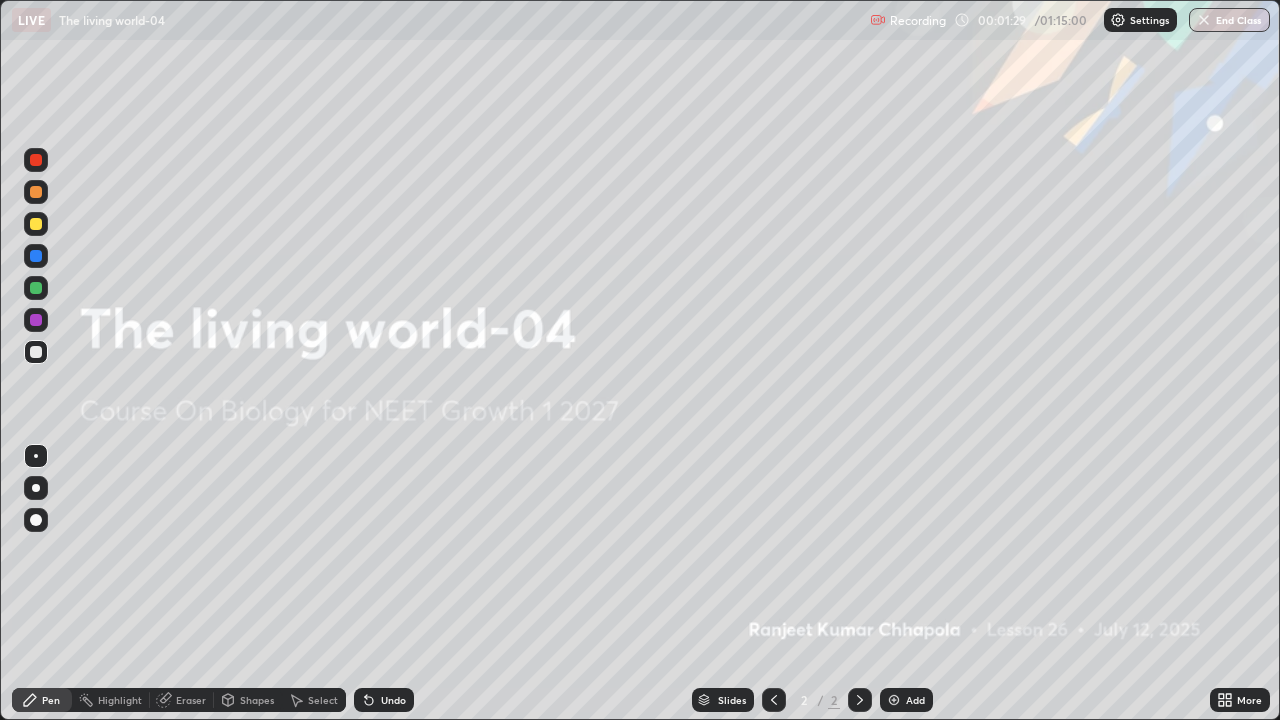 click 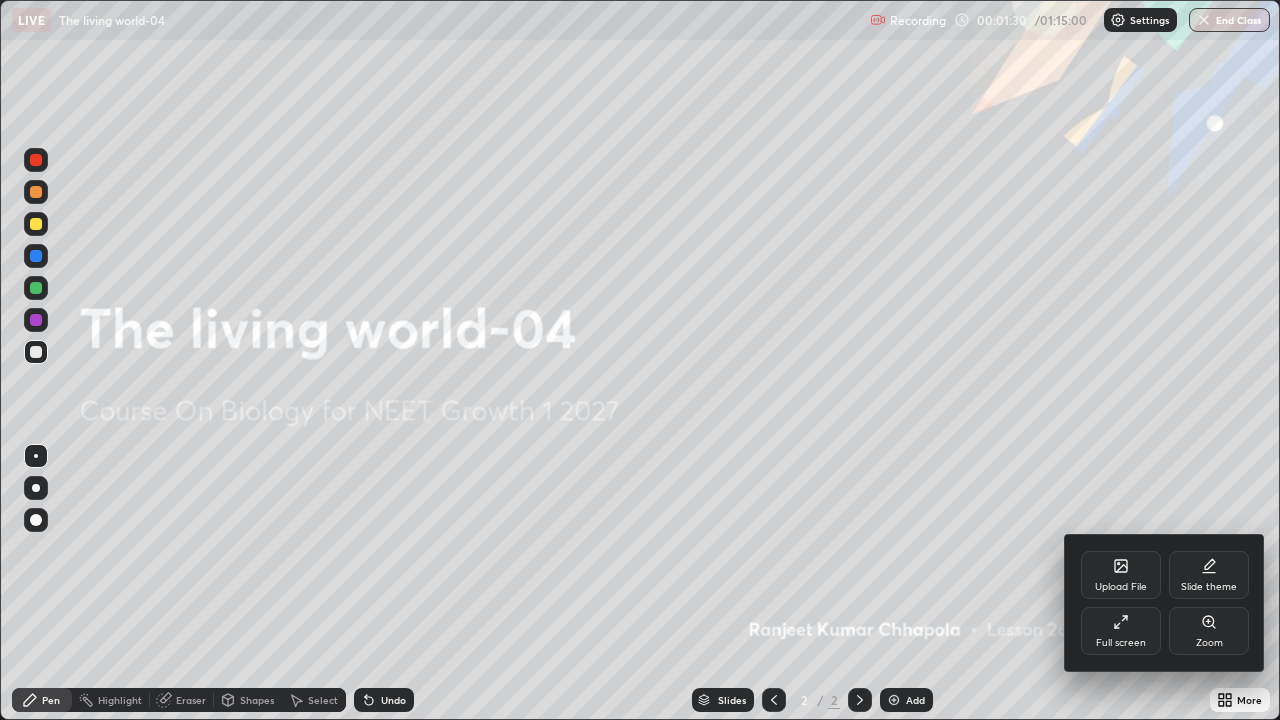 click on "Upload File" at bounding box center [1121, 575] 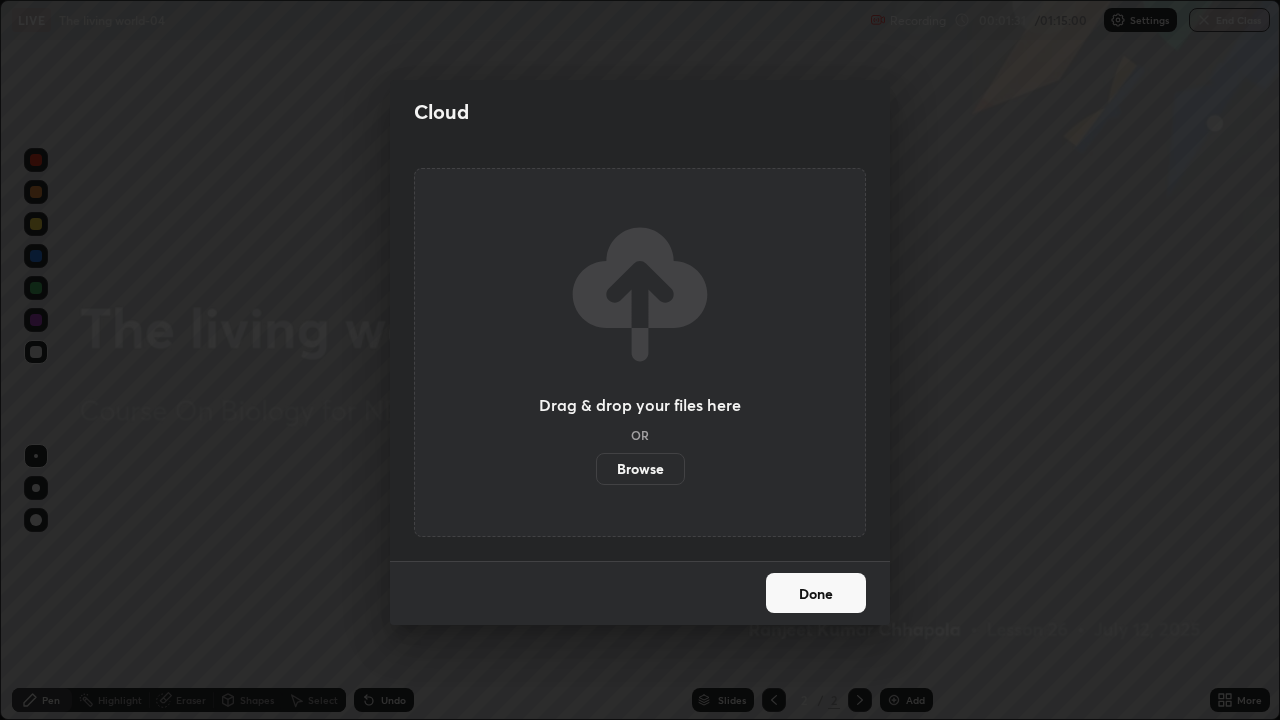 click on "Browse" at bounding box center [640, 469] 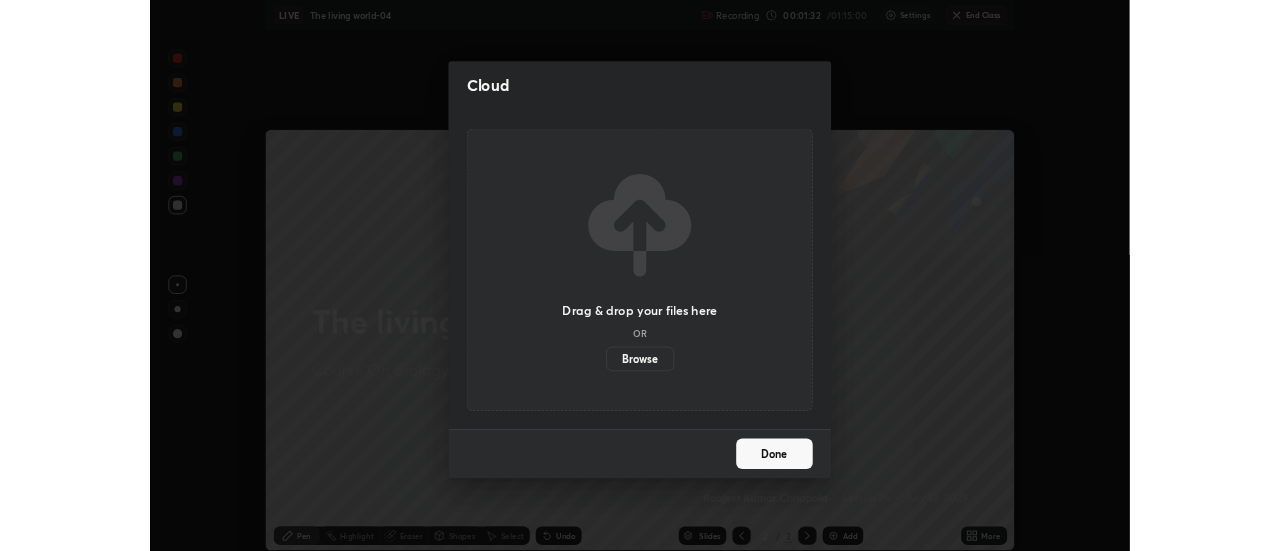 scroll, scrollTop: 551, scrollLeft: 1280, axis: both 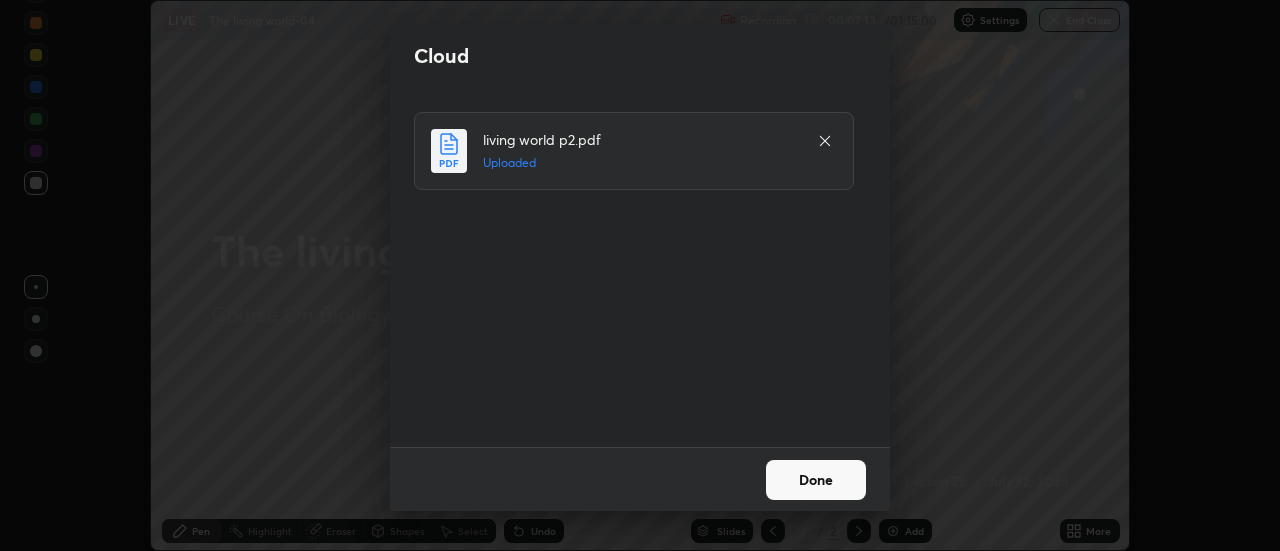 click on "Done" at bounding box center [816, 480] 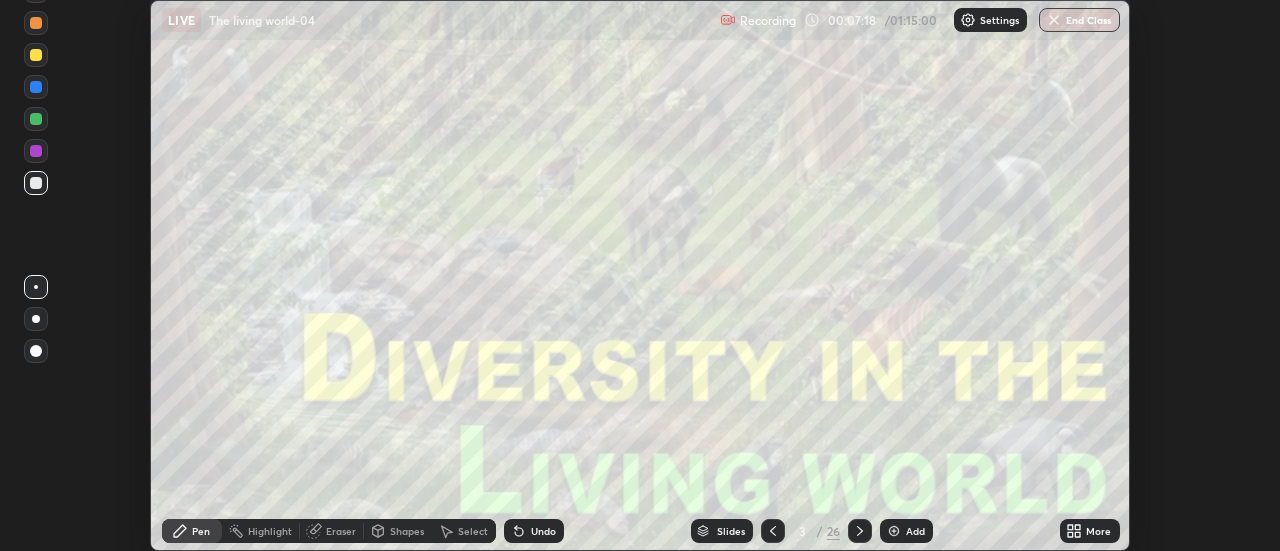 click on "Slides" at bounding box center [731, 531] 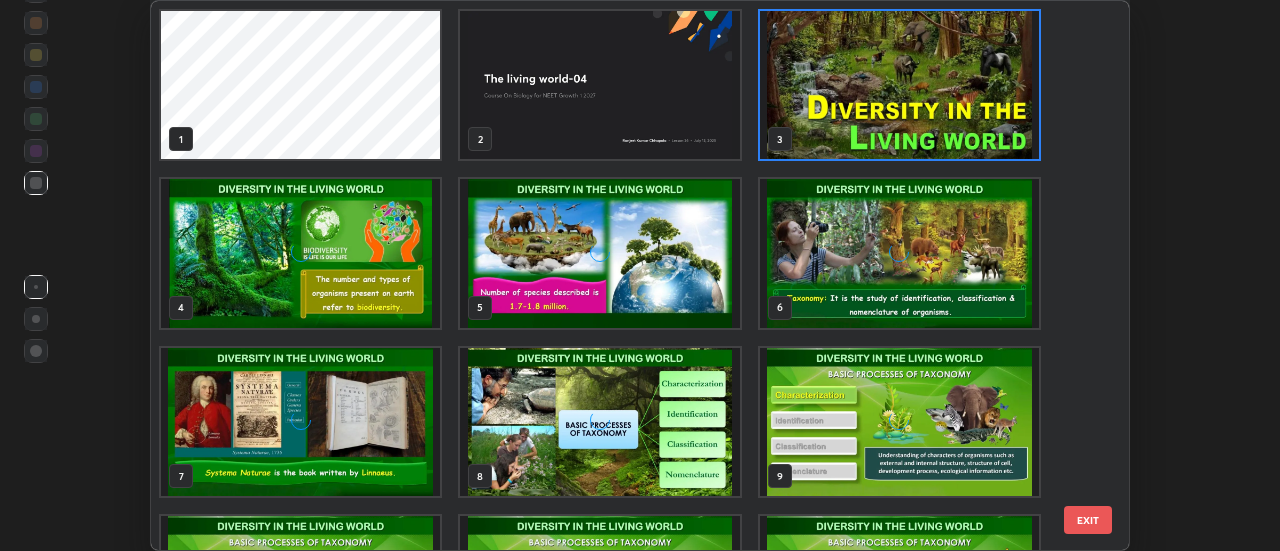 scroll, scrollTop: 7, scrollLeft: 11, axis: both 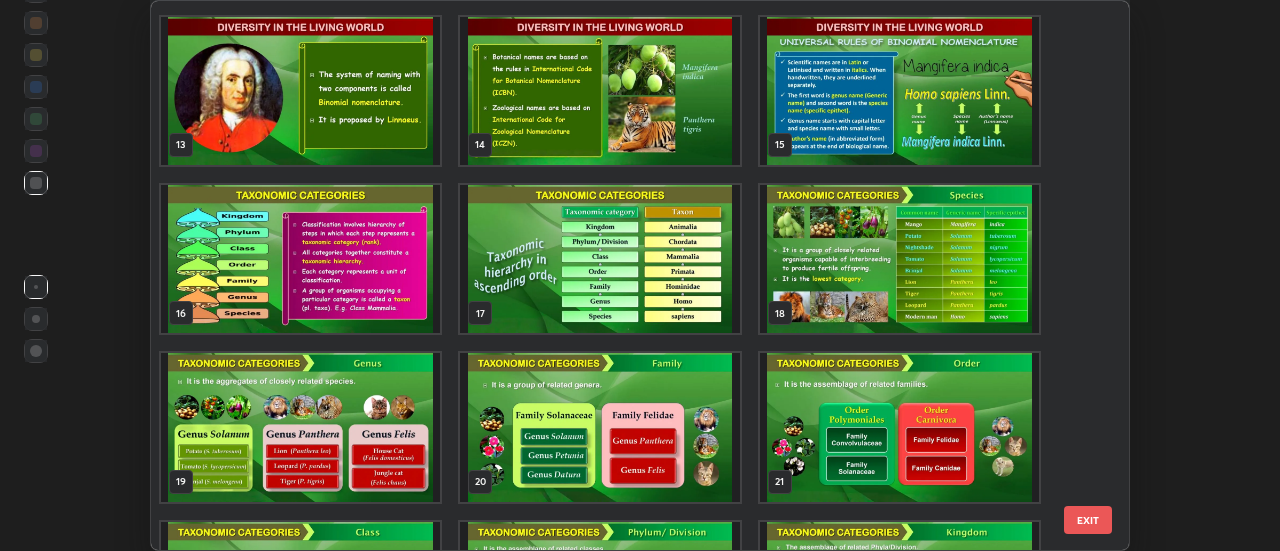 click at bounding box center [600, 259] 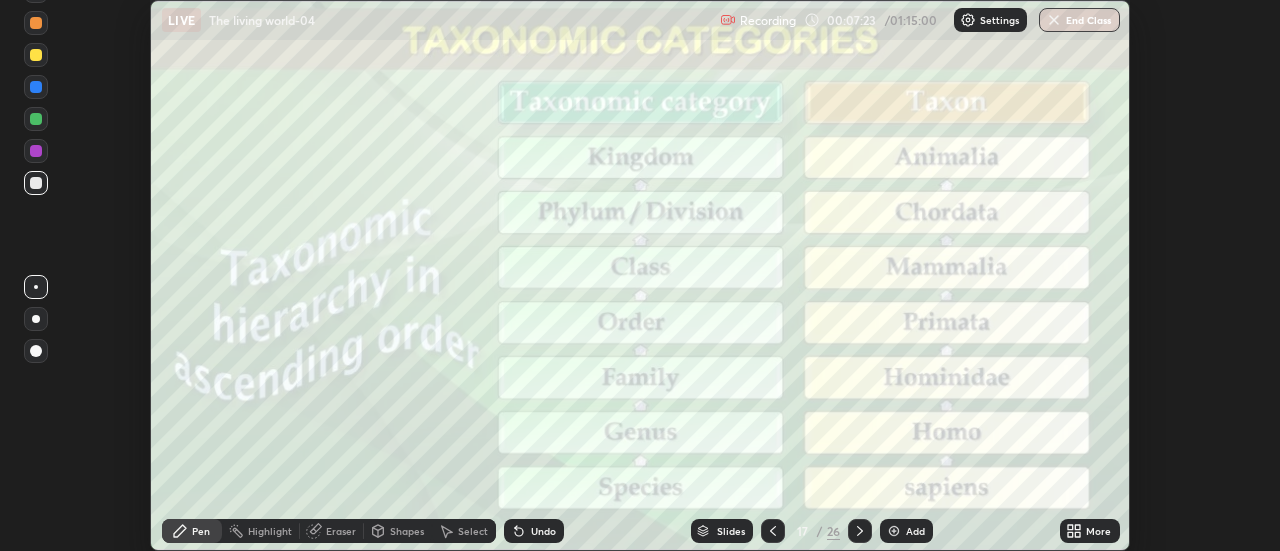 click at bounding box center [600, 259] 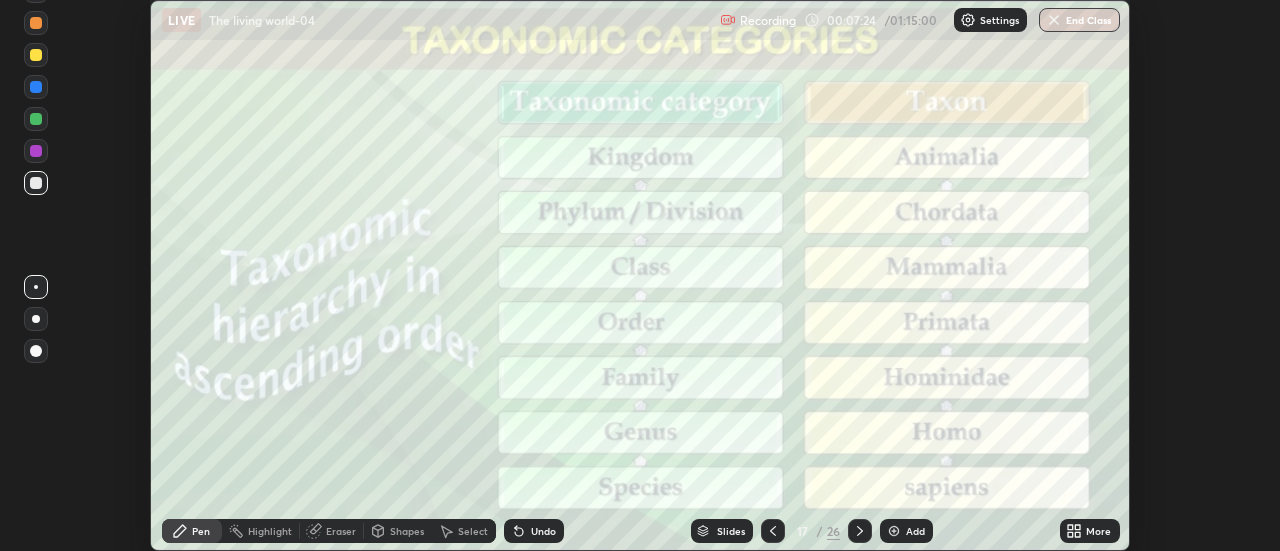 click 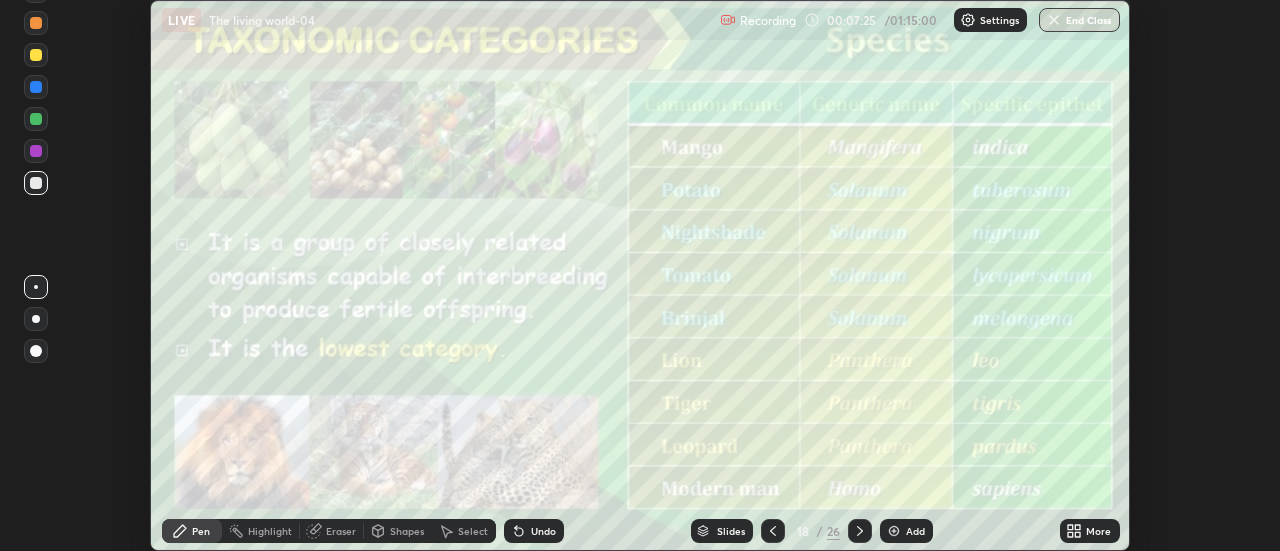 click 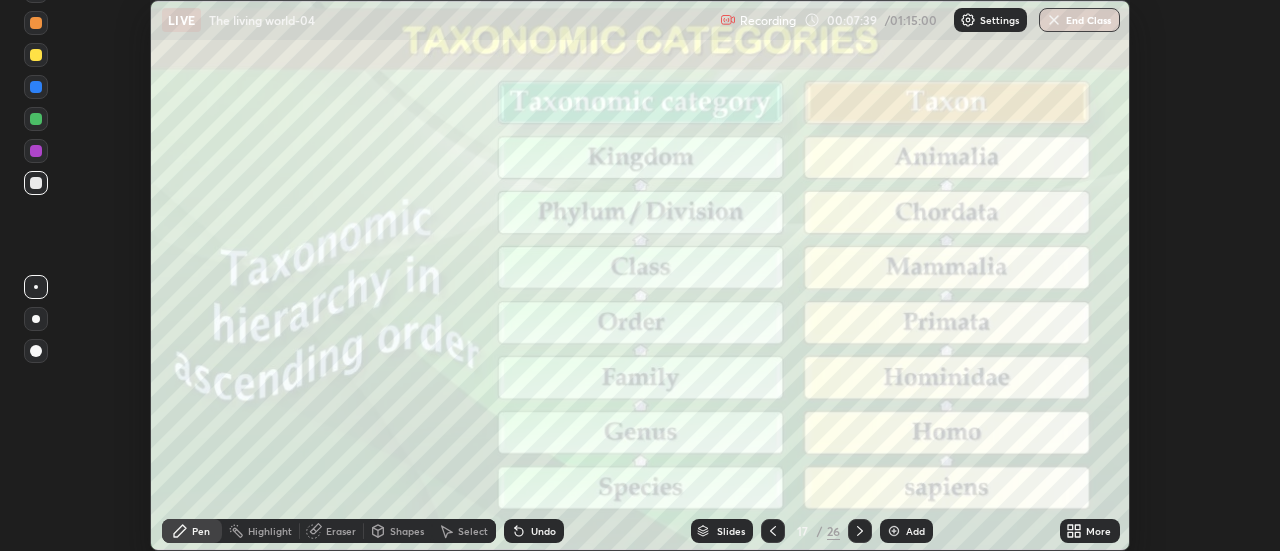 click 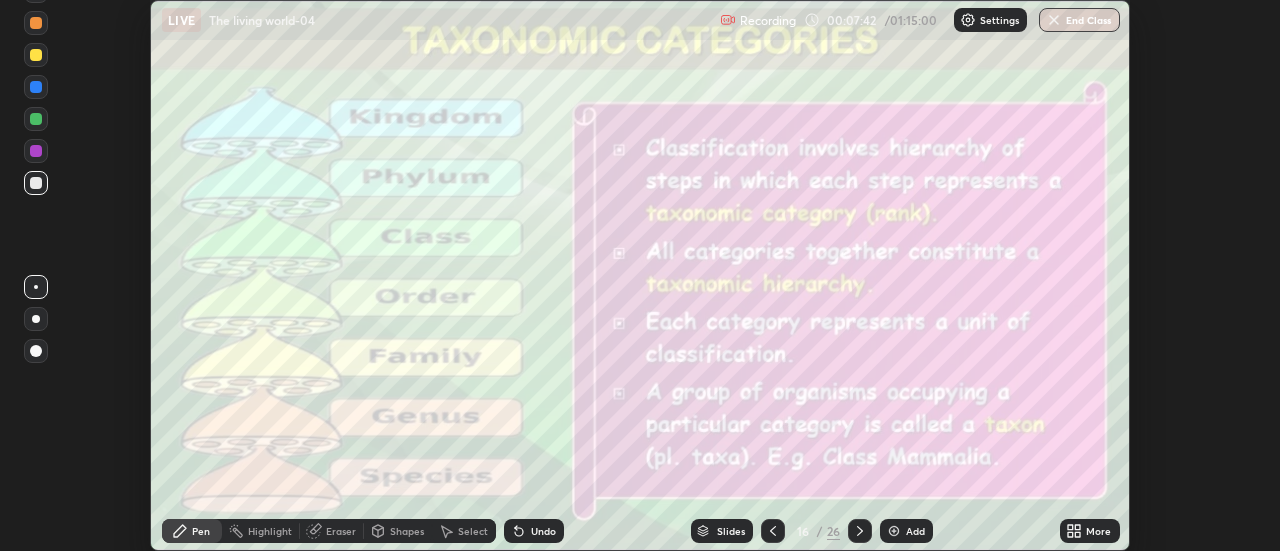 click 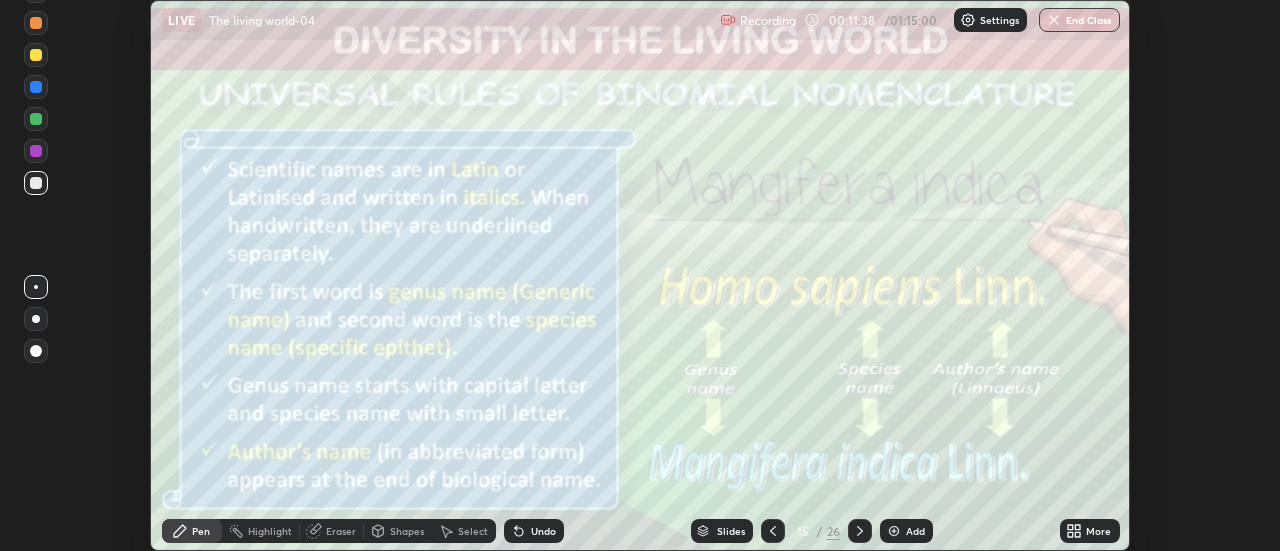 click 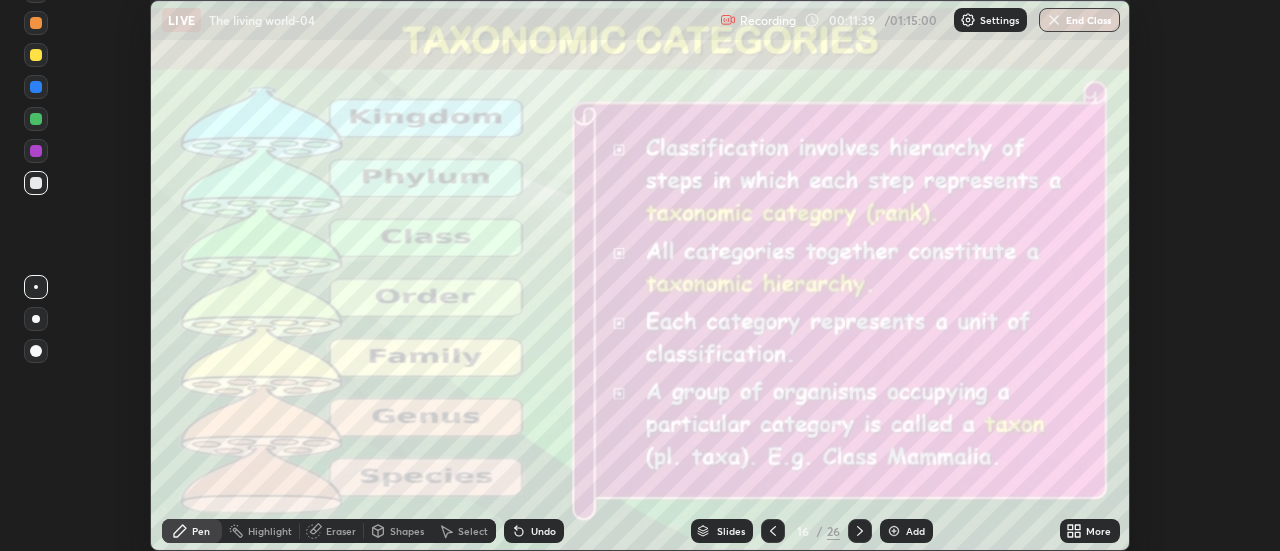 click 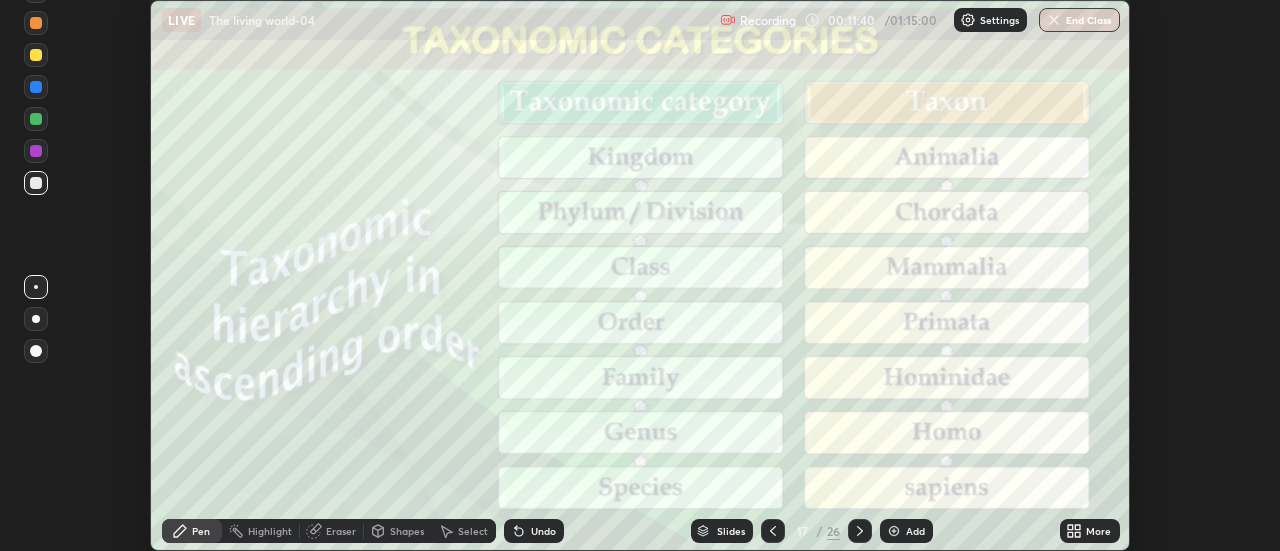 click 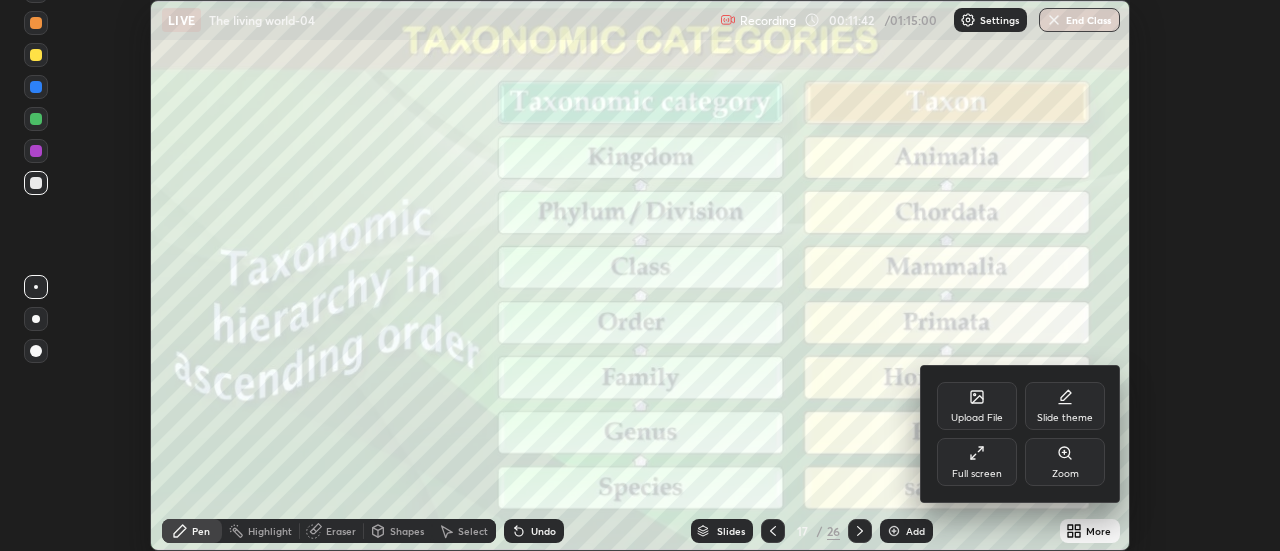 click on "Full screen" at bounding box center [977, 474] 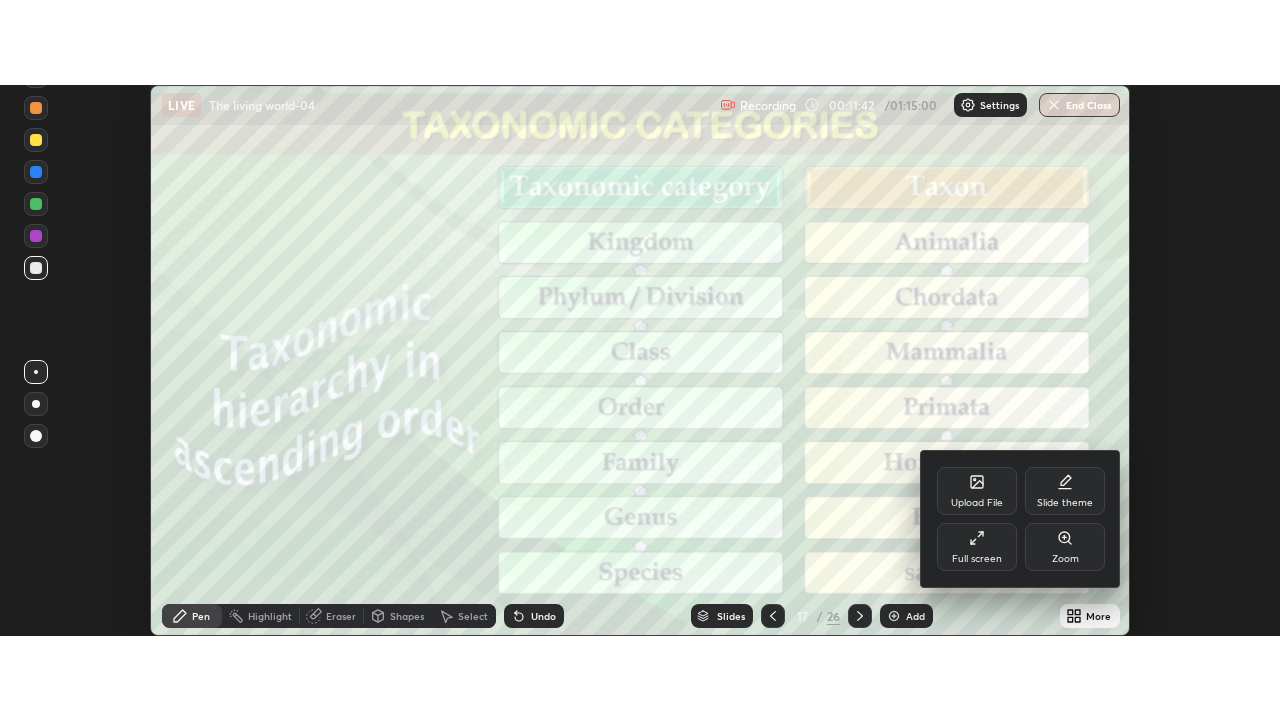 scroll, scrollTop: 99280, scrollLeft: 98720, axis: both 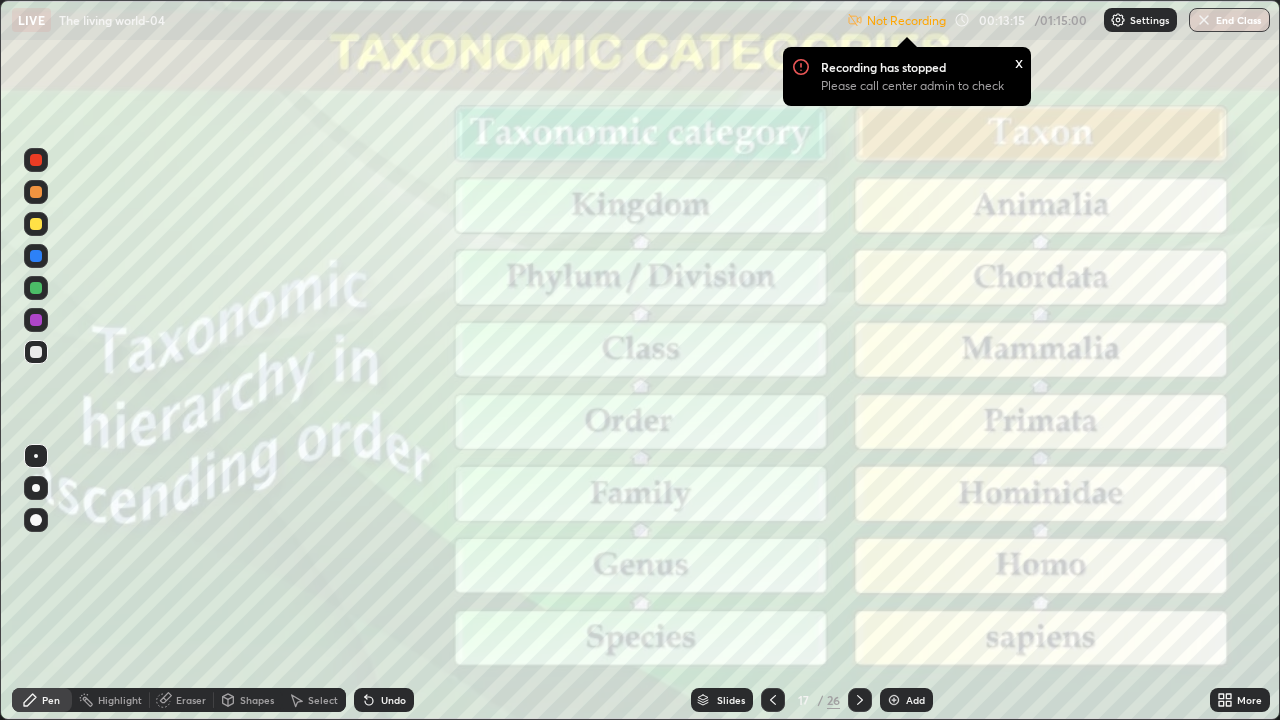 click on "x" at bounding box center [1019, 61] 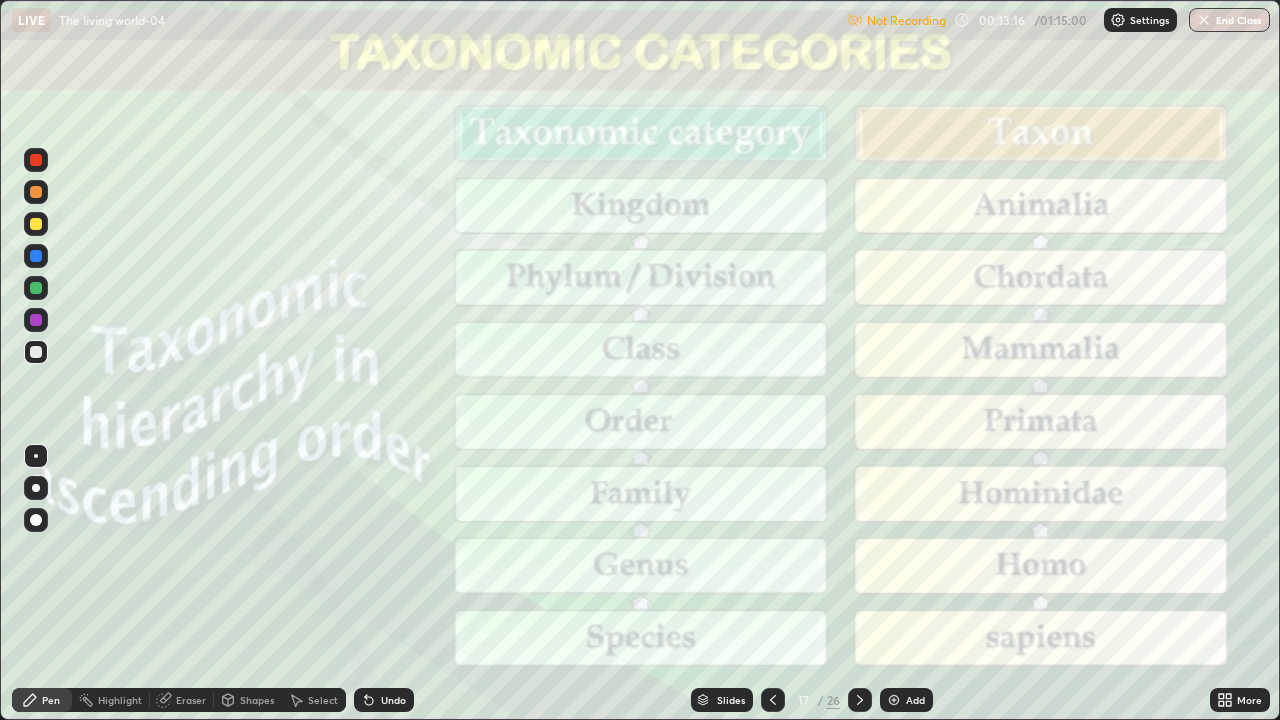 click on "Settings" at bounding box center (1149, 20) 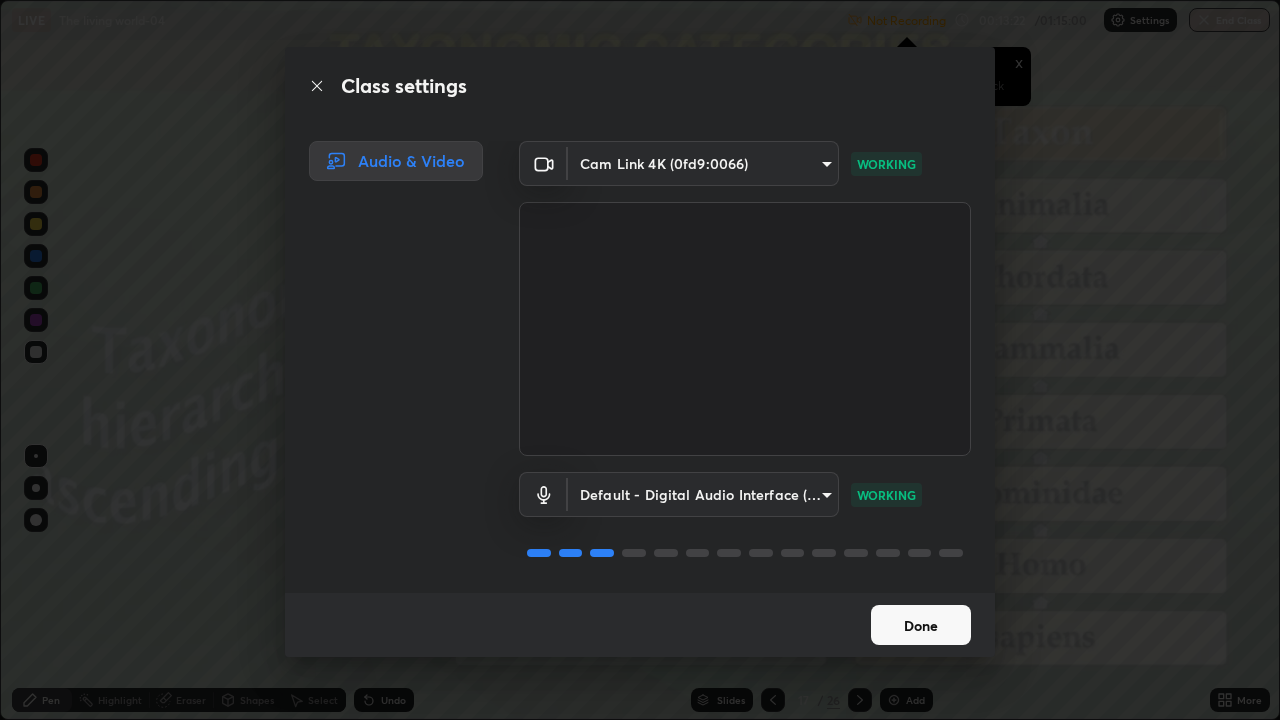 click on "Done" at bounding box center (921, 625) 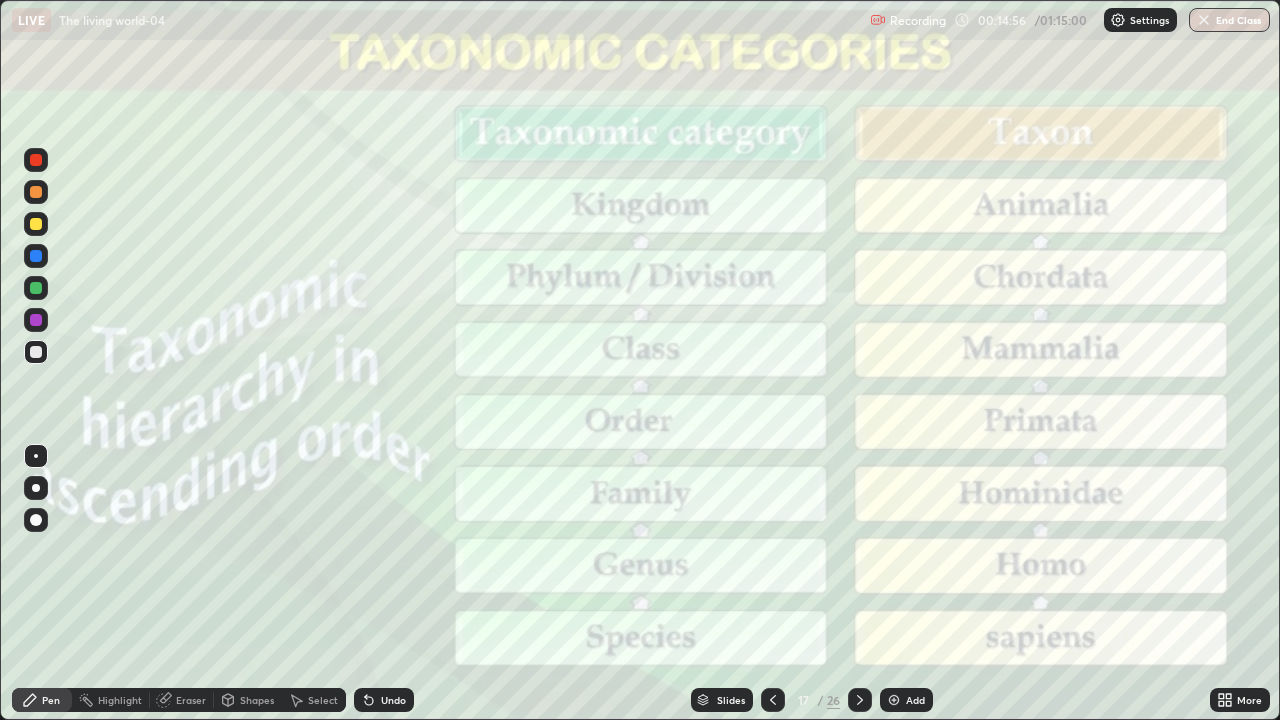 click 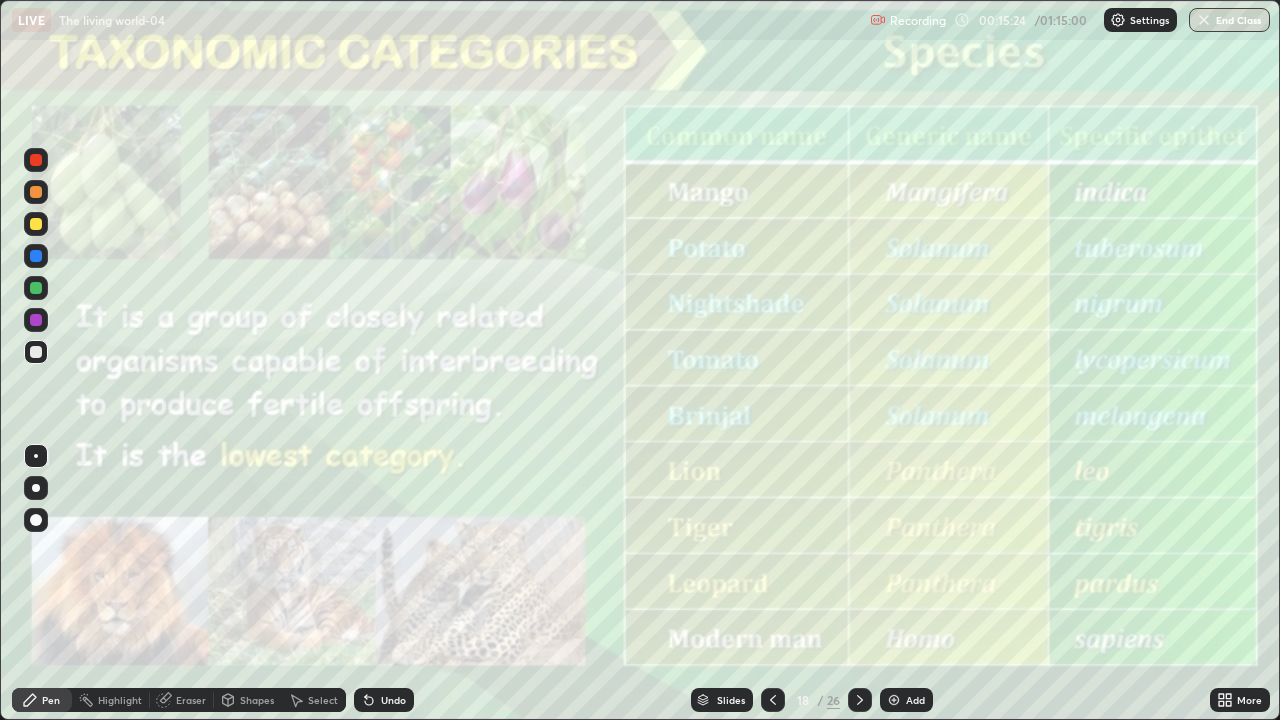 click on "Highlight" at bounding box center [111, 700] 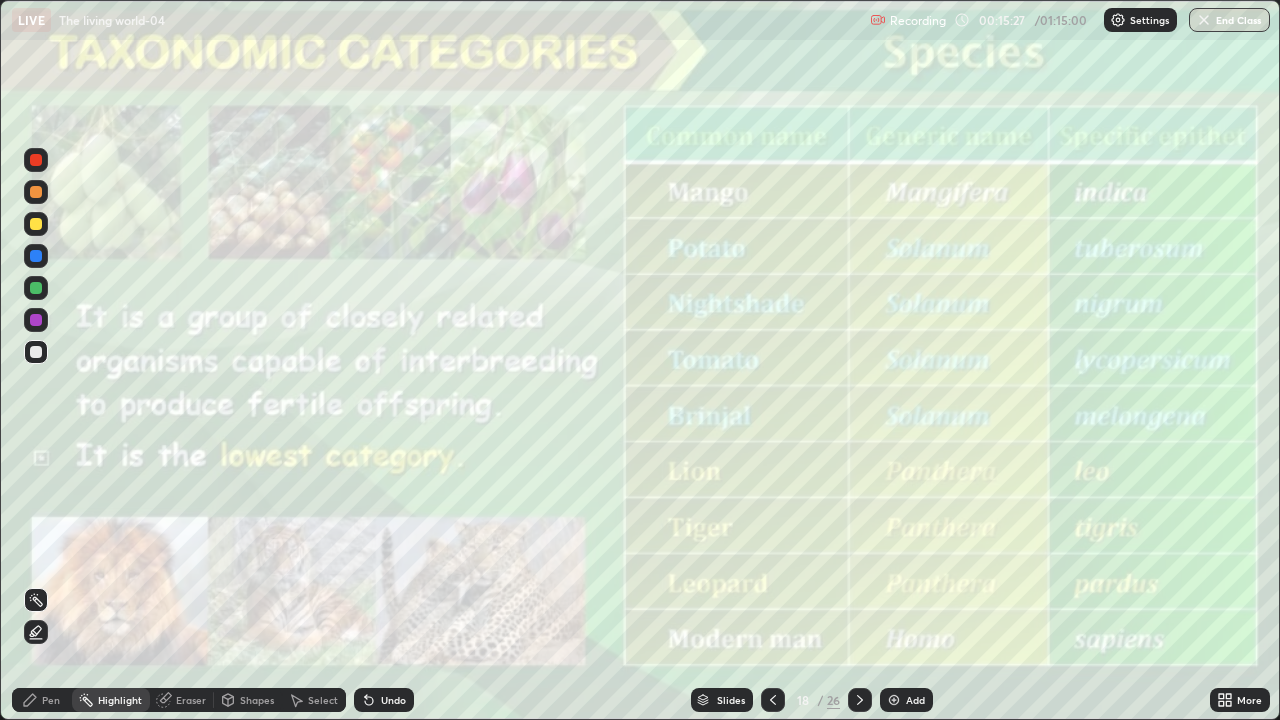 click at bounding box center (36, 320) 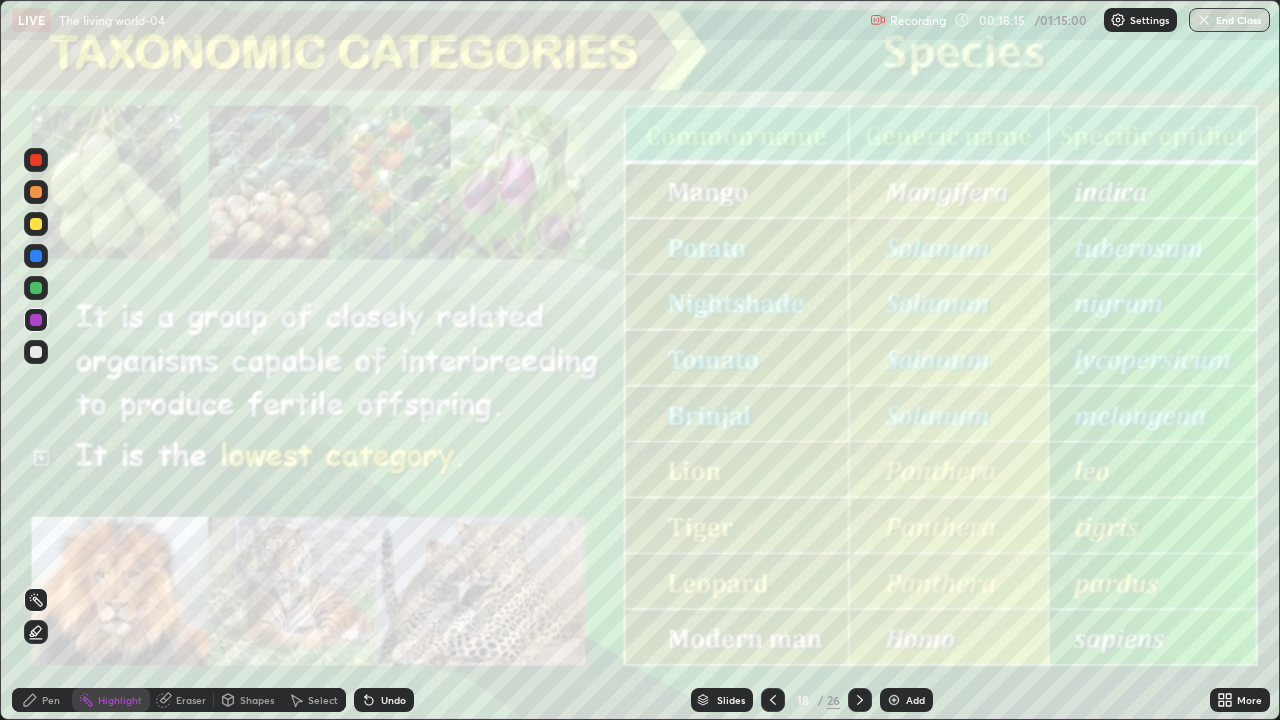click 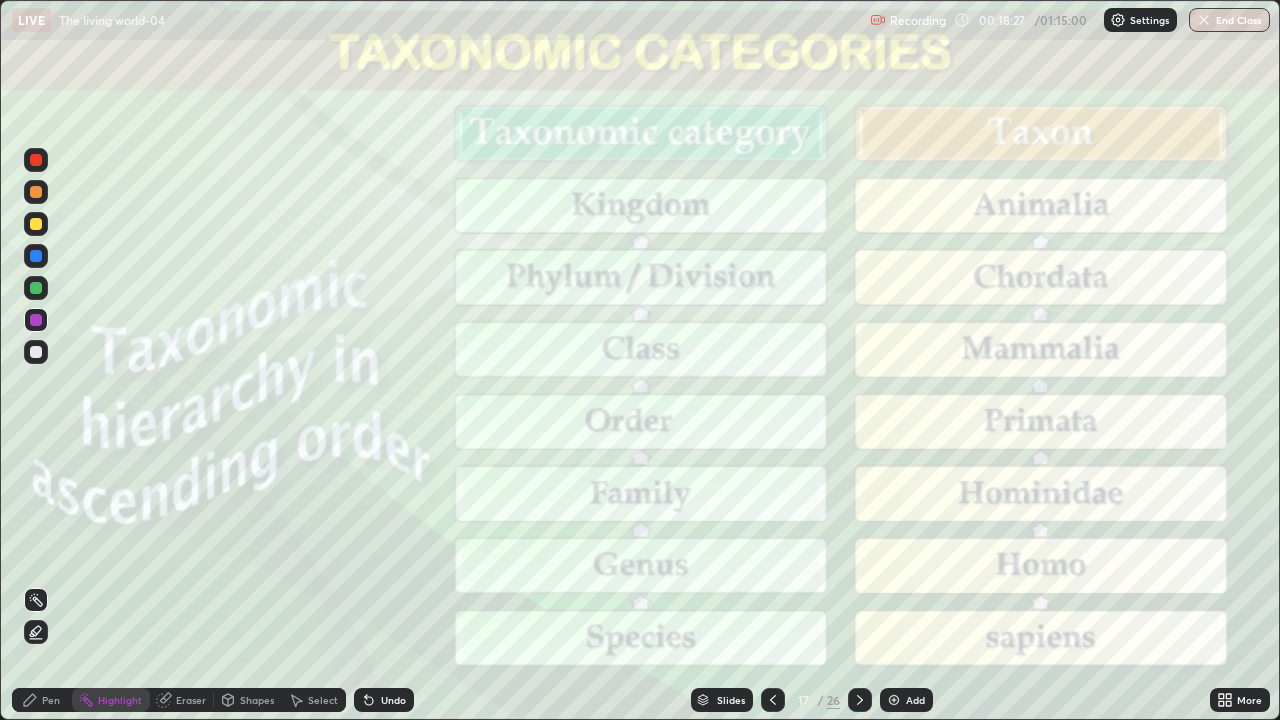 click at bounding box center (860, 700) 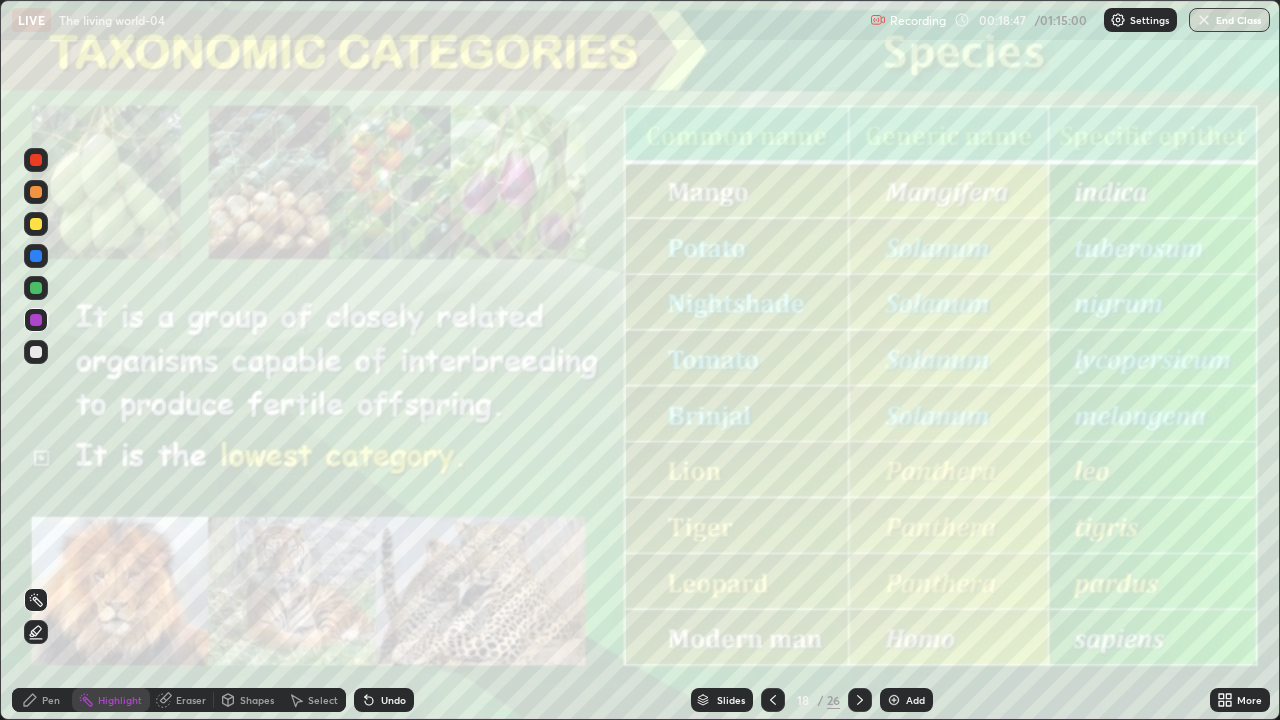 click 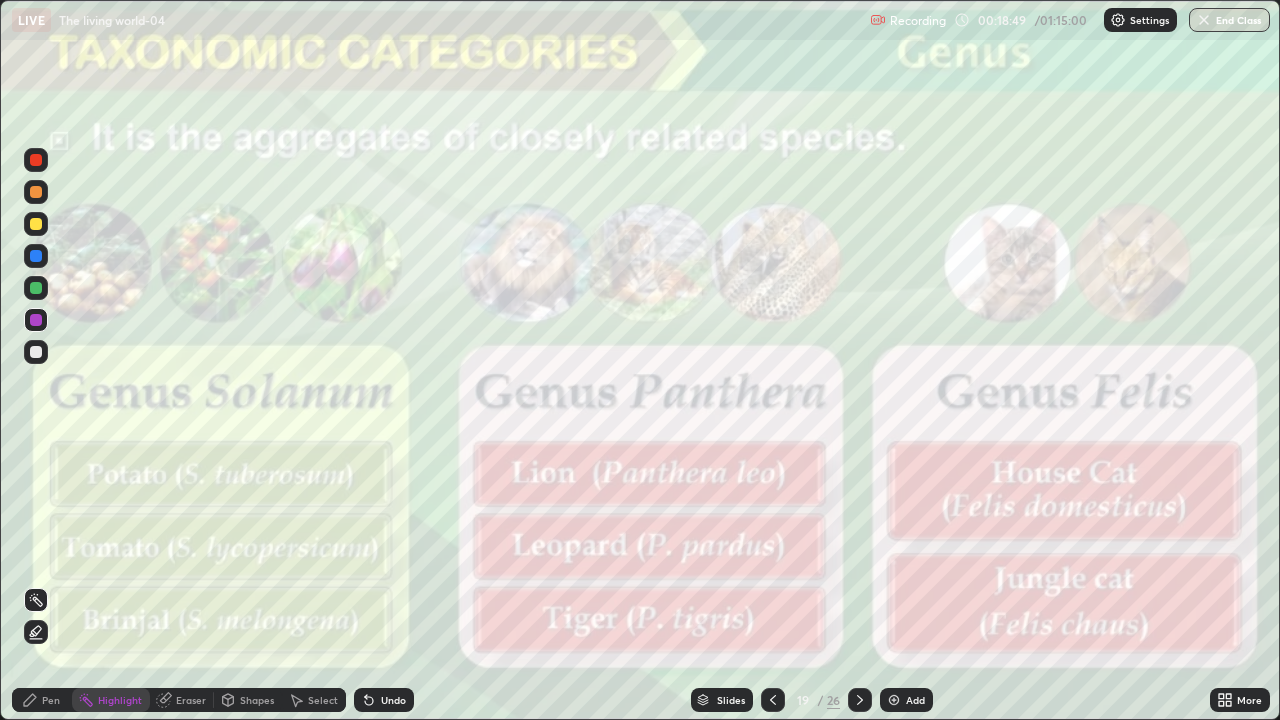 click 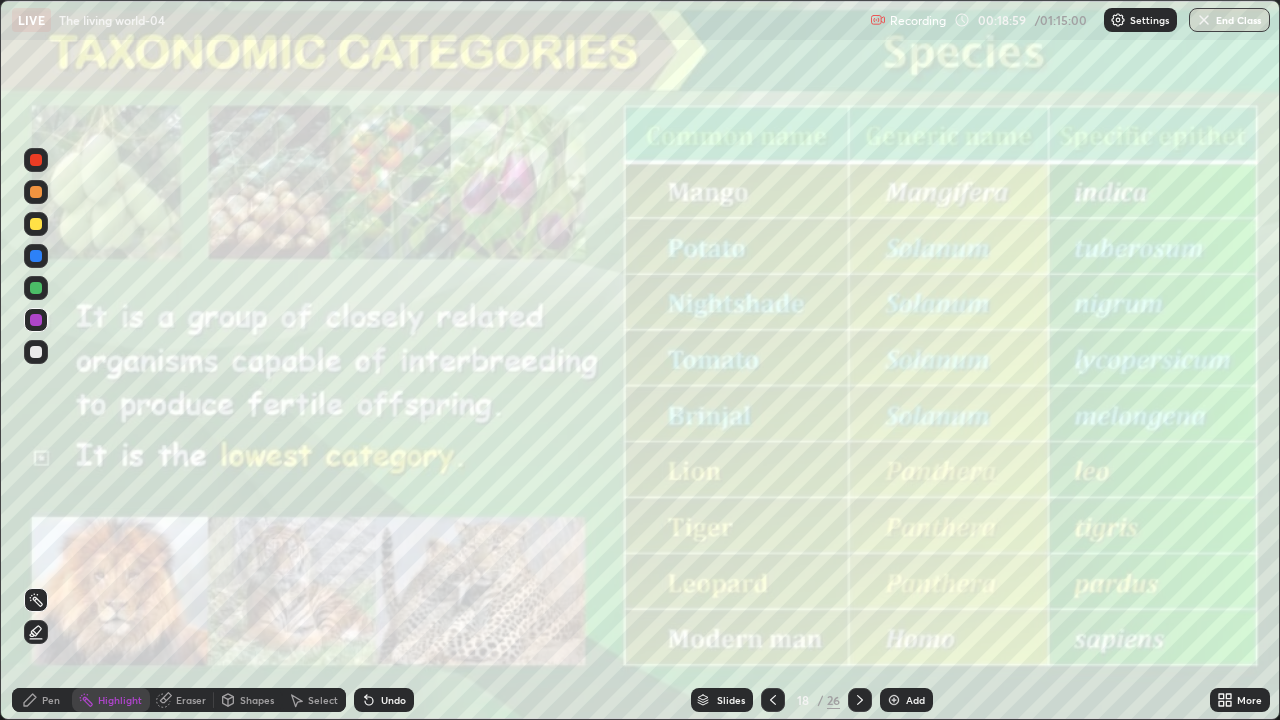 click 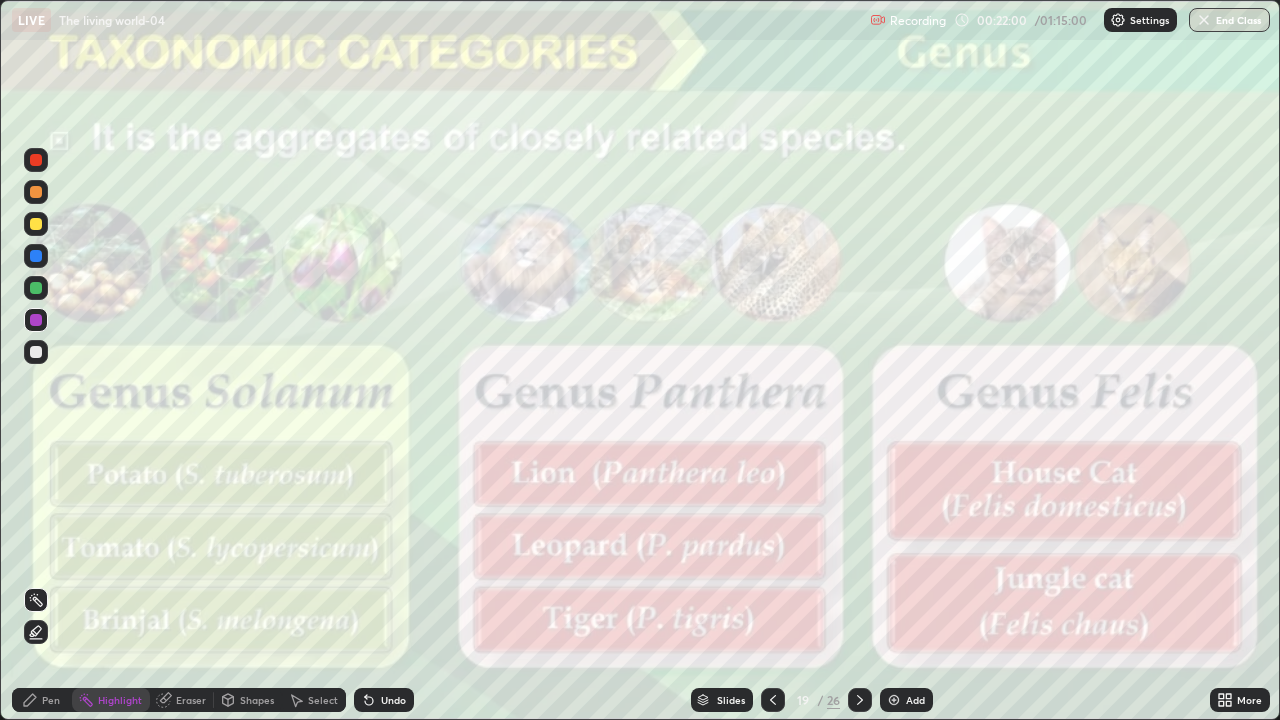 click 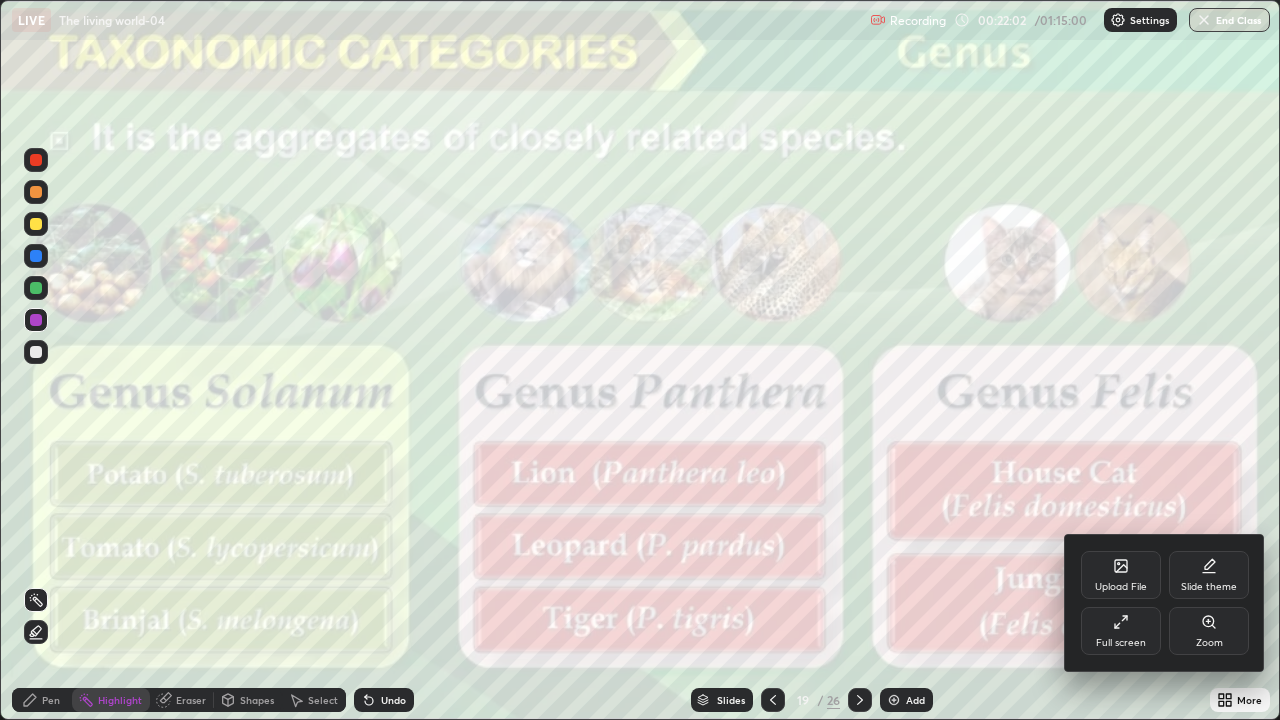 click on "Full screen" at bounding box center (1121, 631) 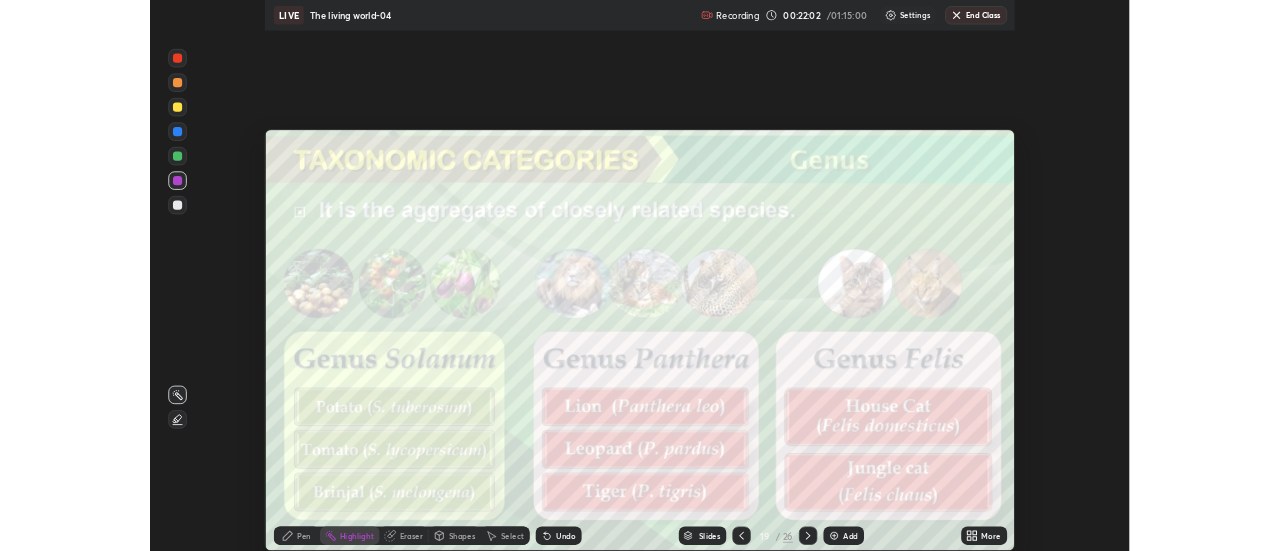 scroll, scrollTop: 551, scrollLeft: 1280, axis: both 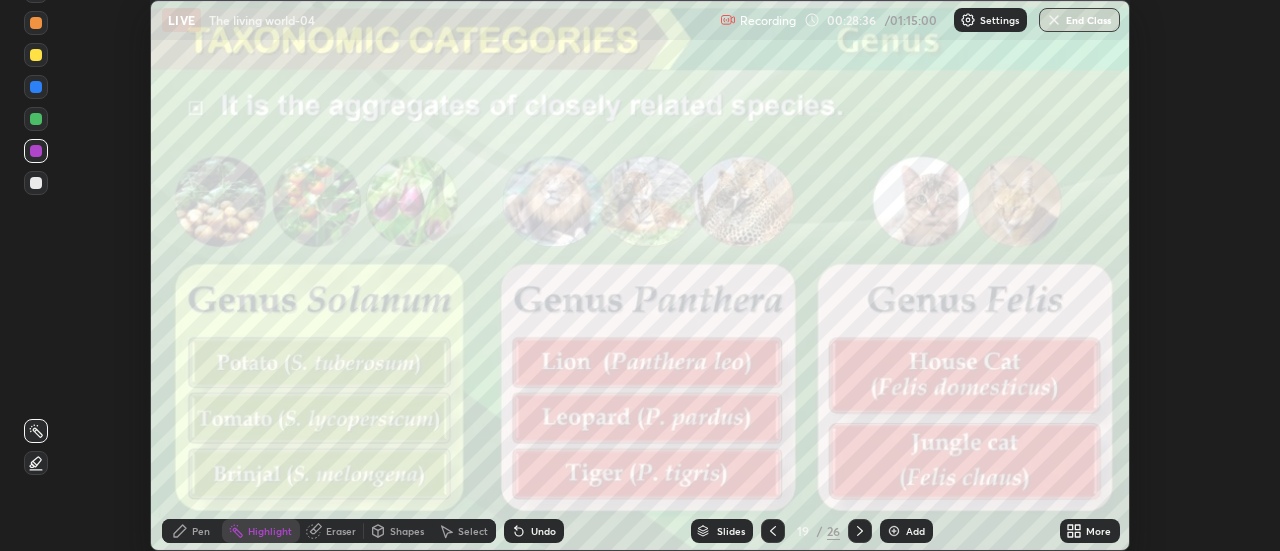 click 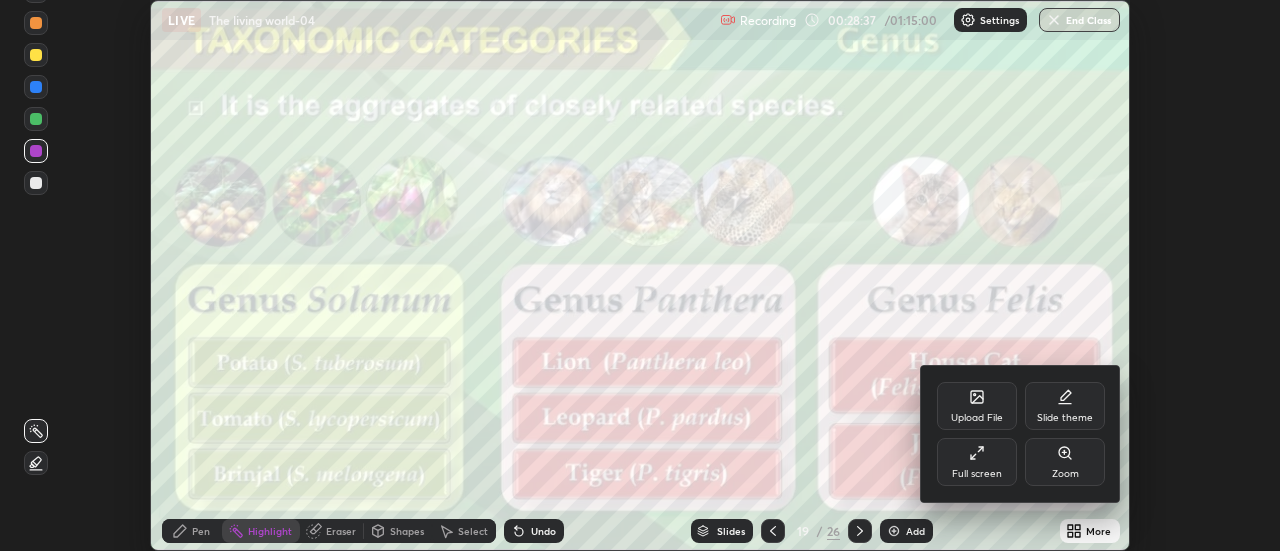 click on "Full screen" at bounding box center (977, 462) 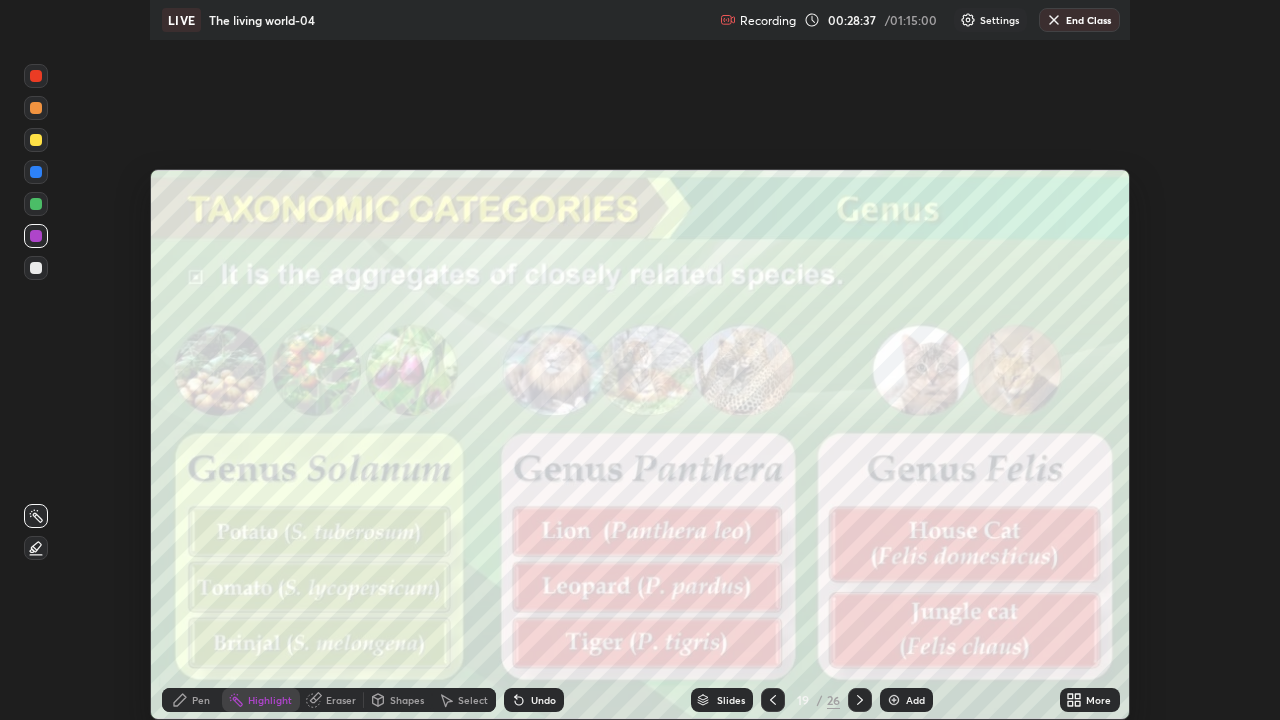 scroll, scrollTop: 99280, scrollLeft: 98720, axis: both 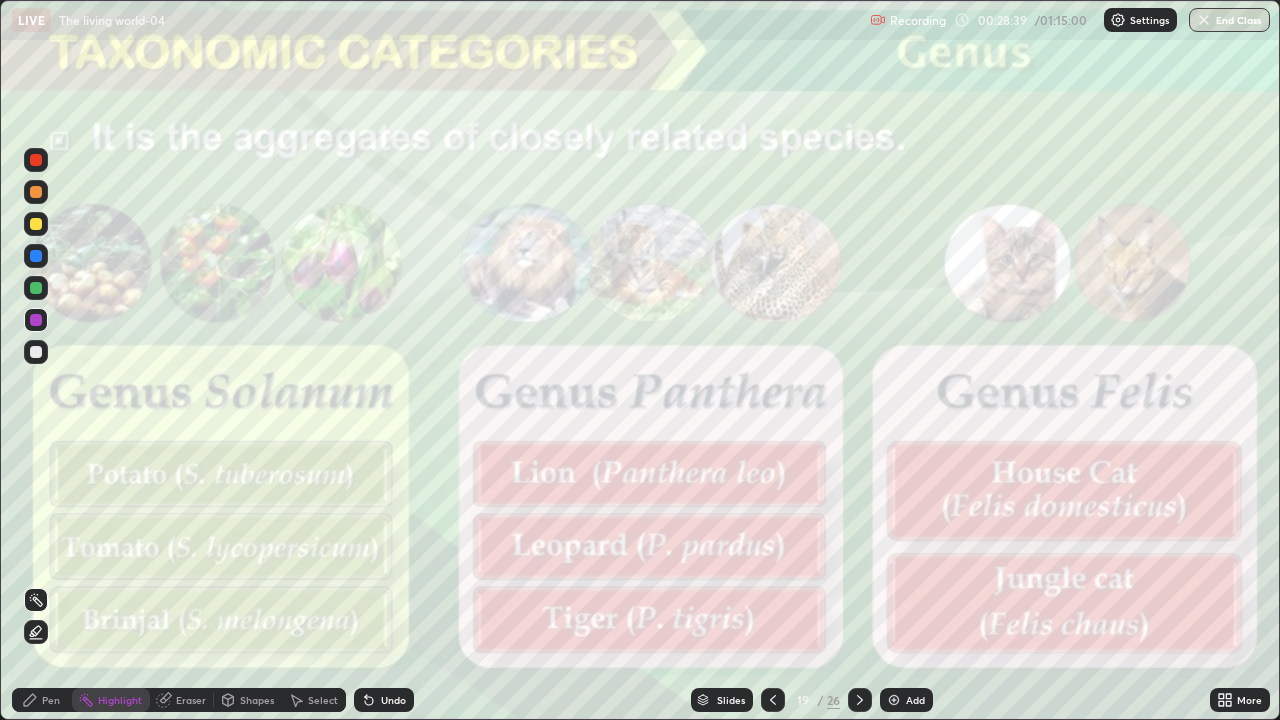 click 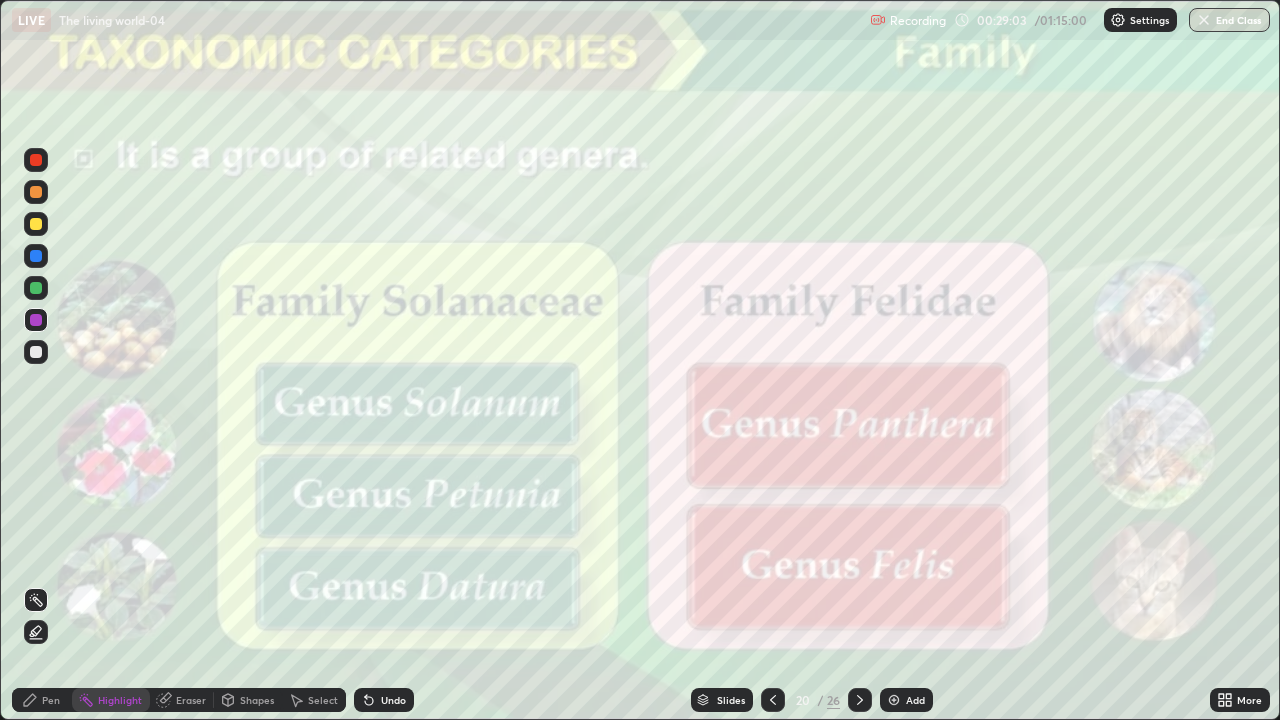click 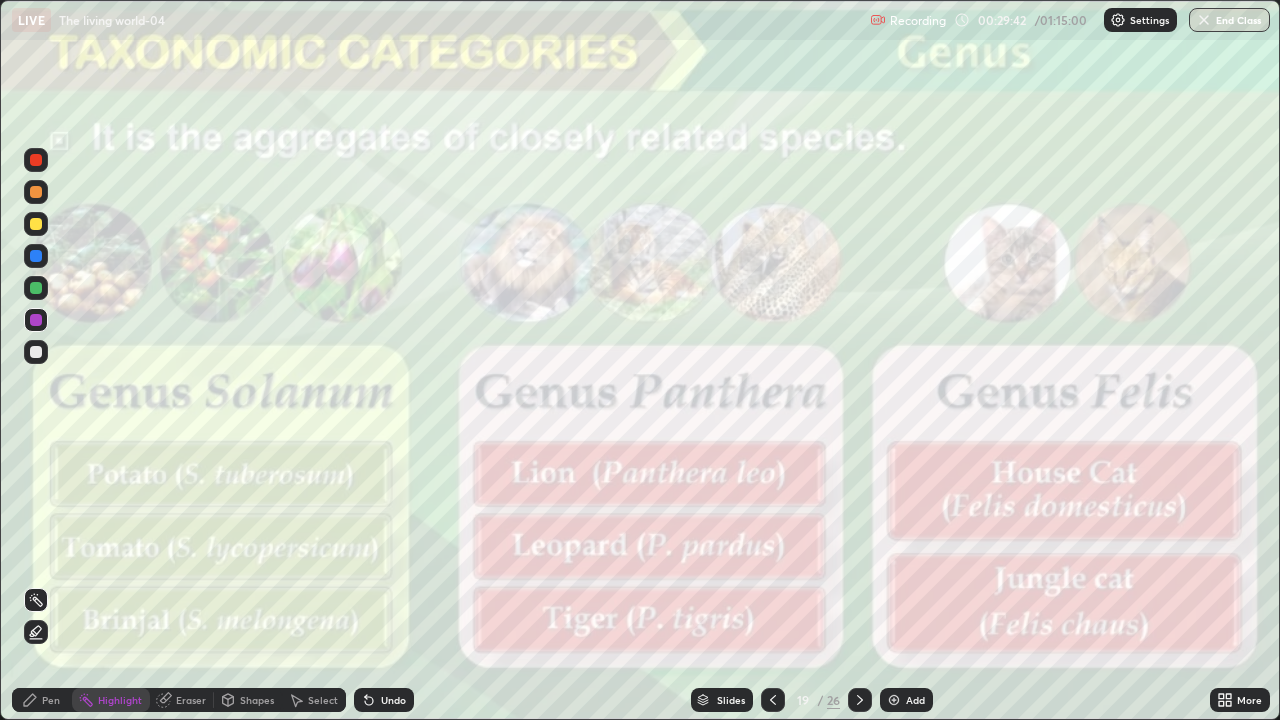 click at bounding box center (773, 700) 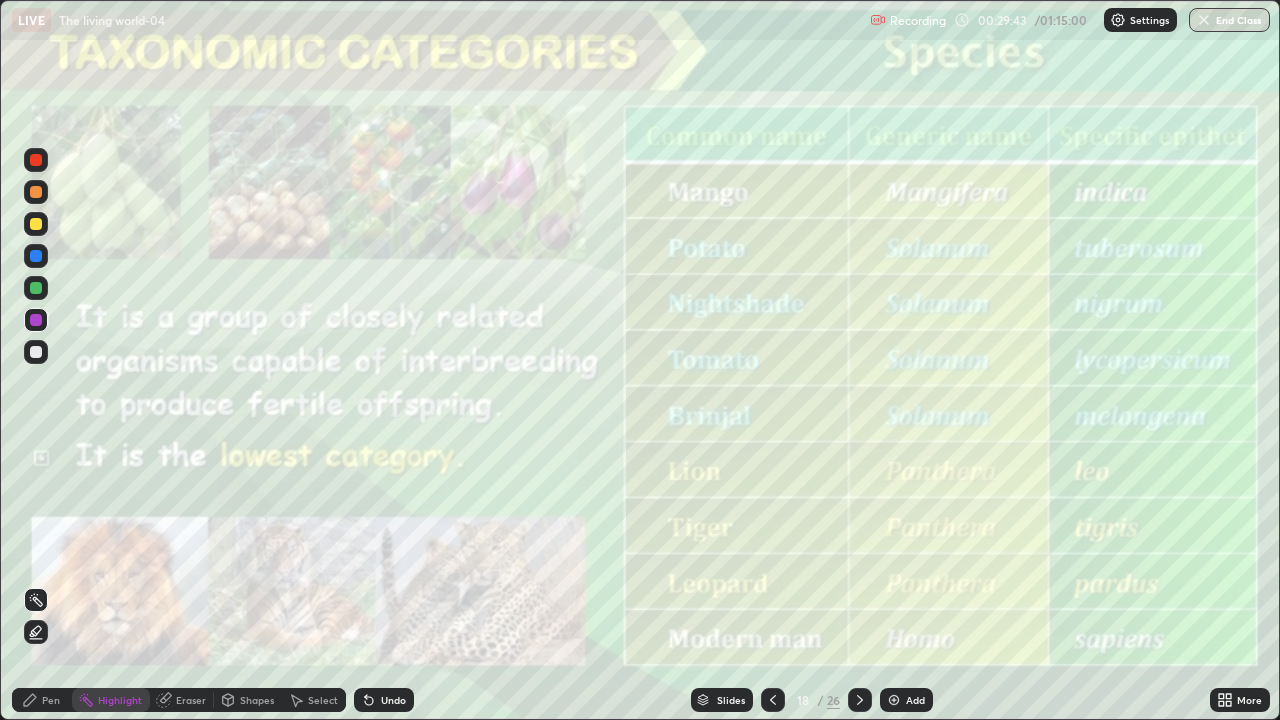 click 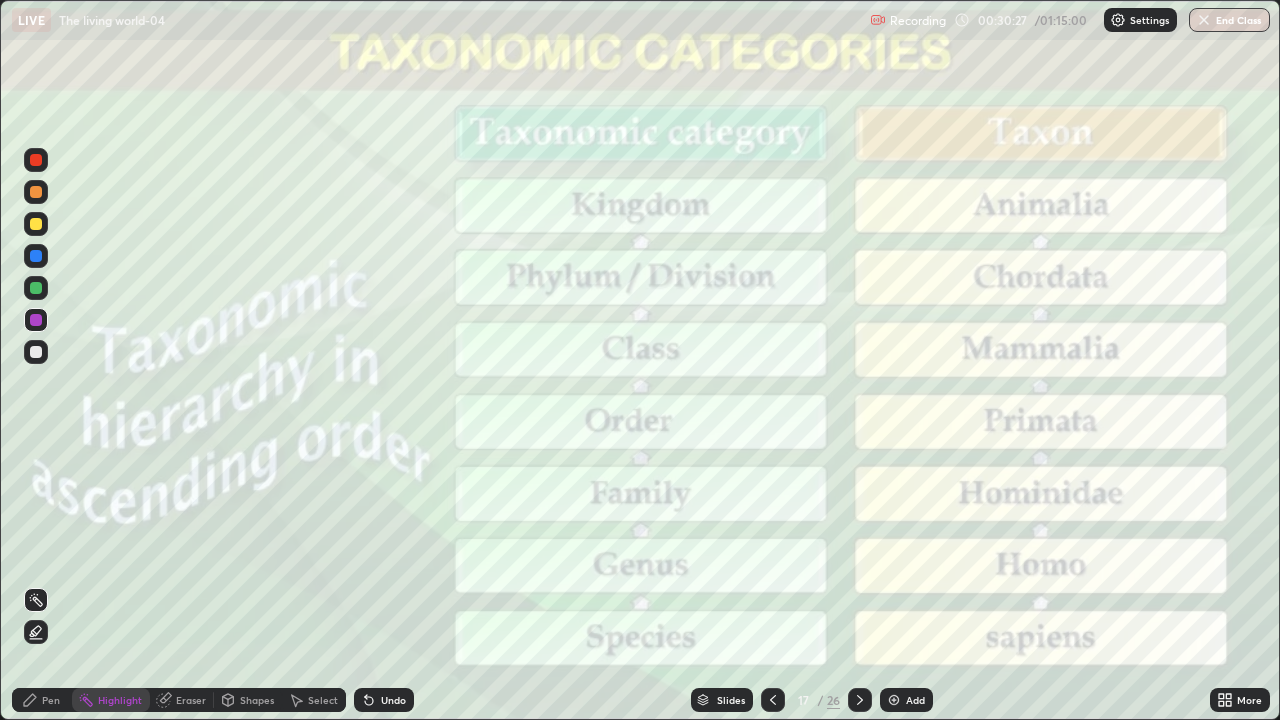 click 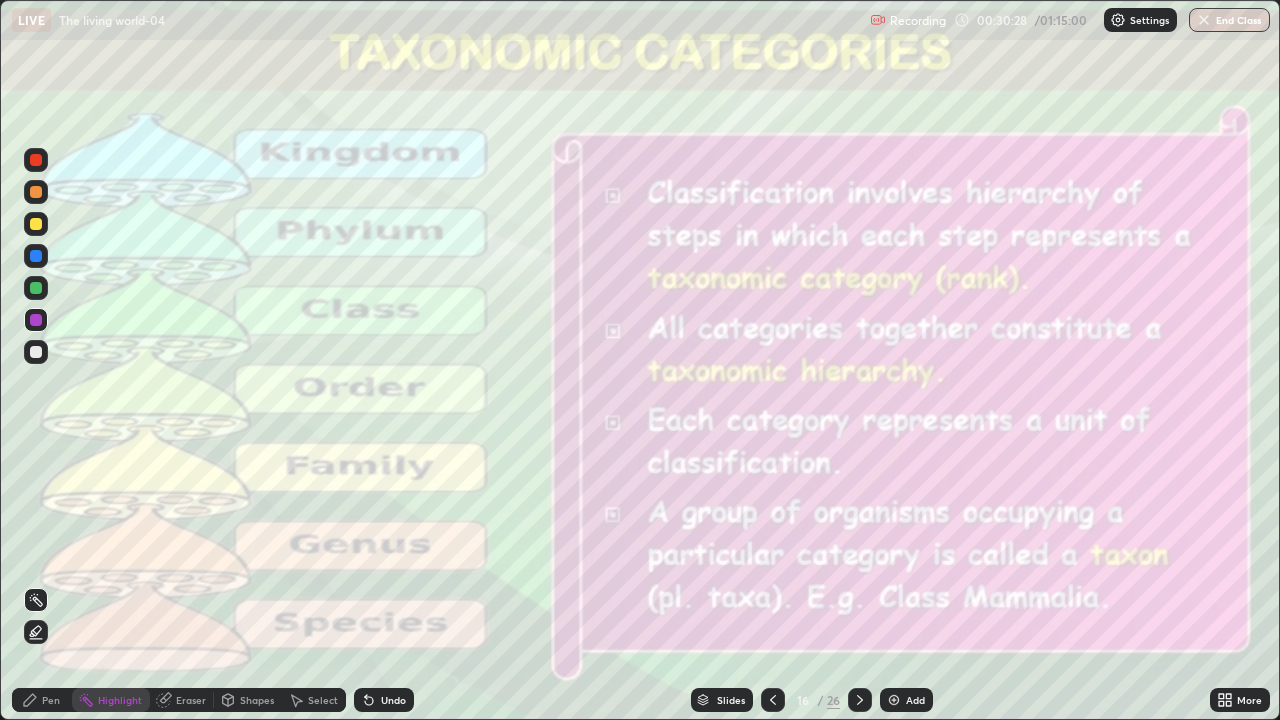 click 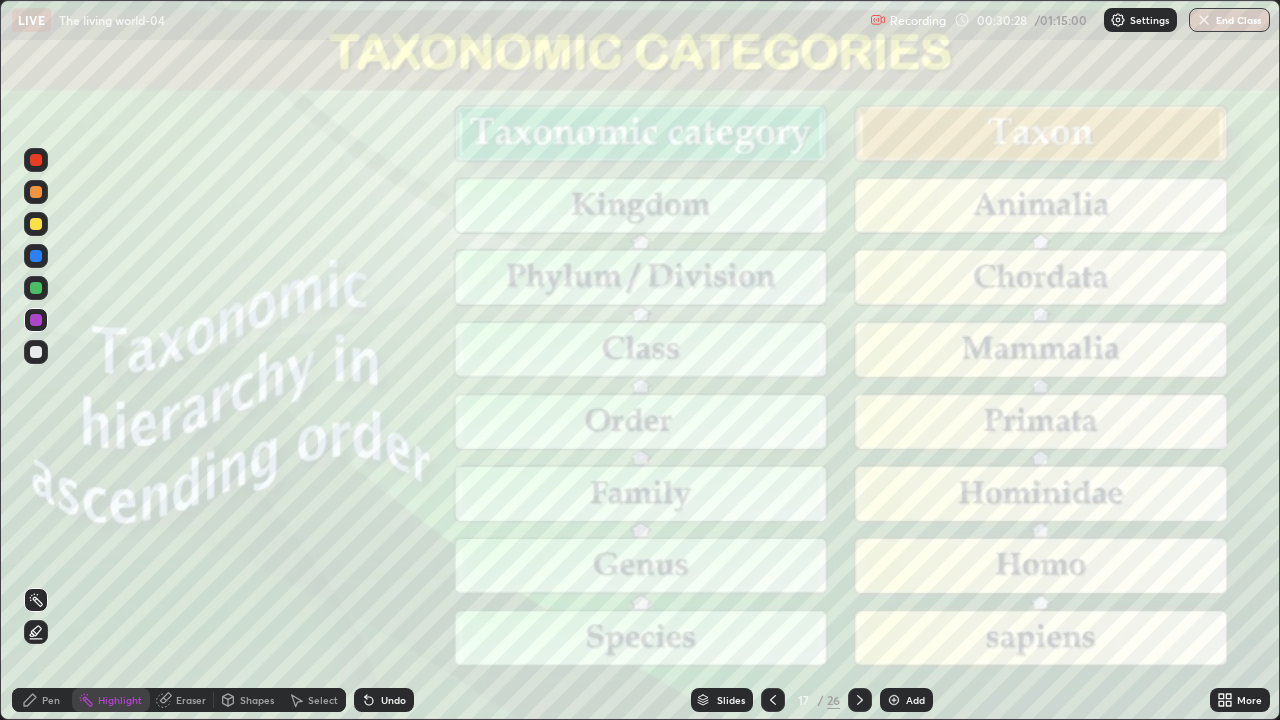 click 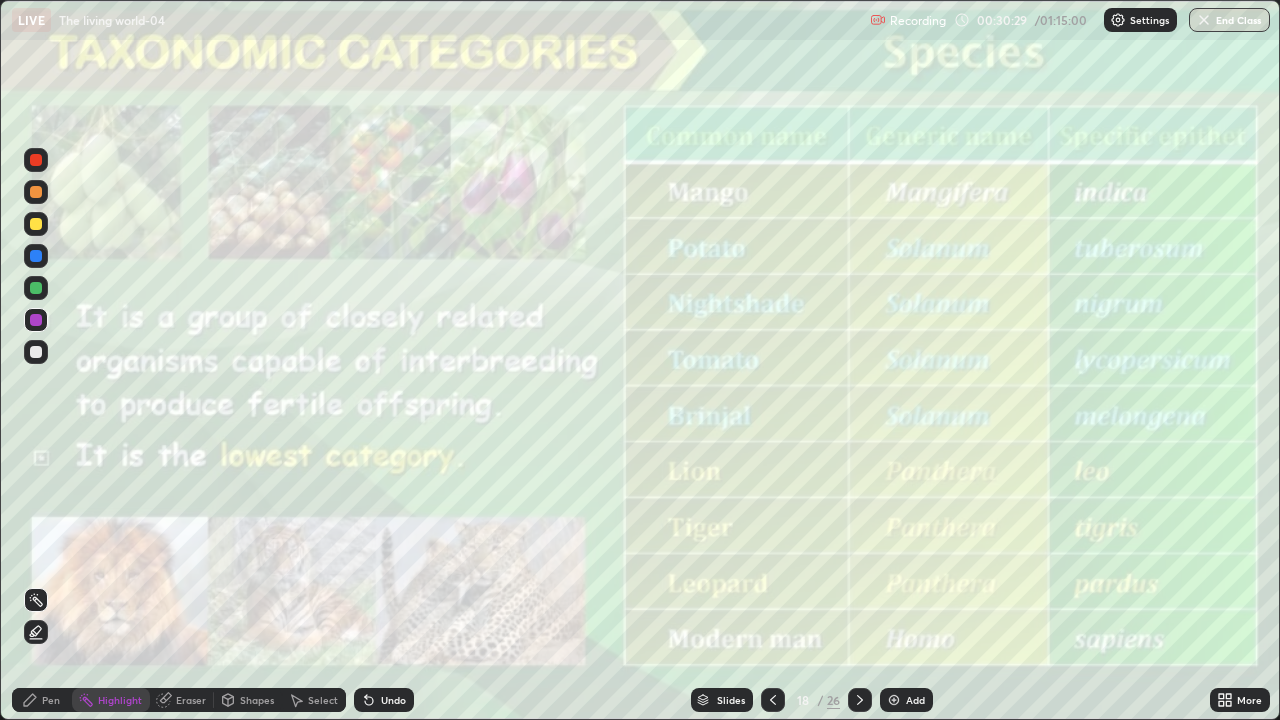 click 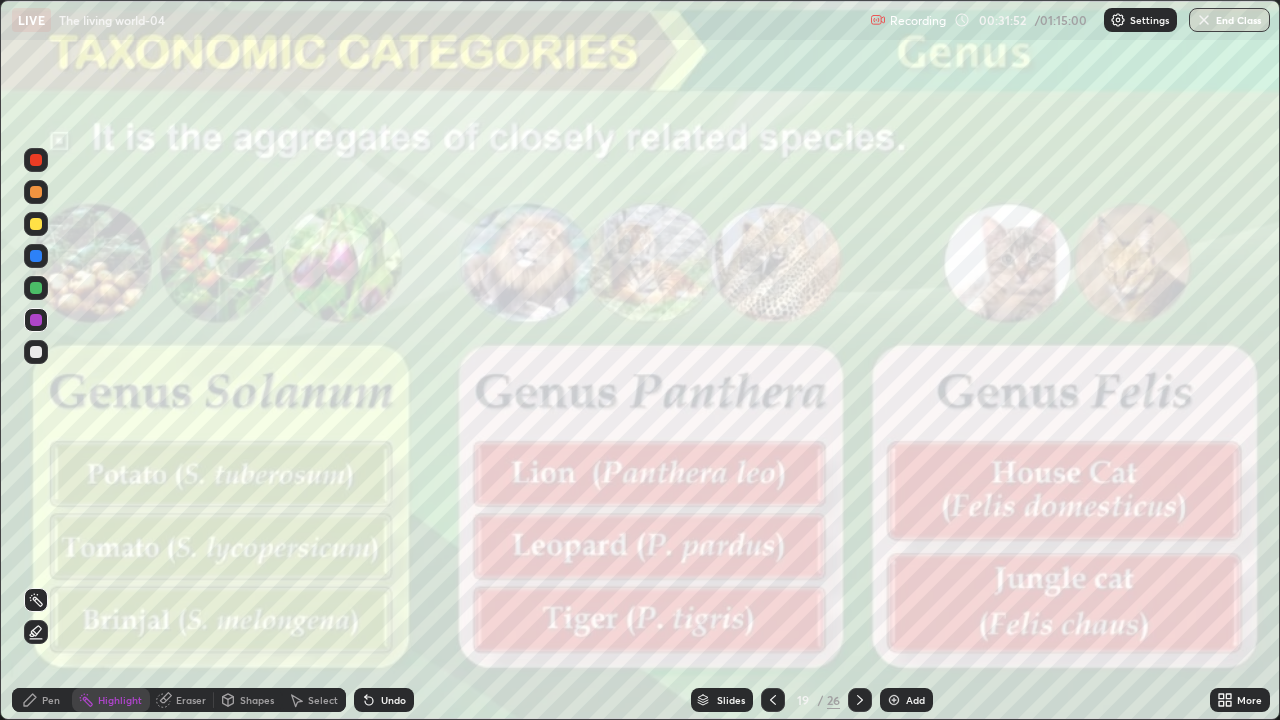 click 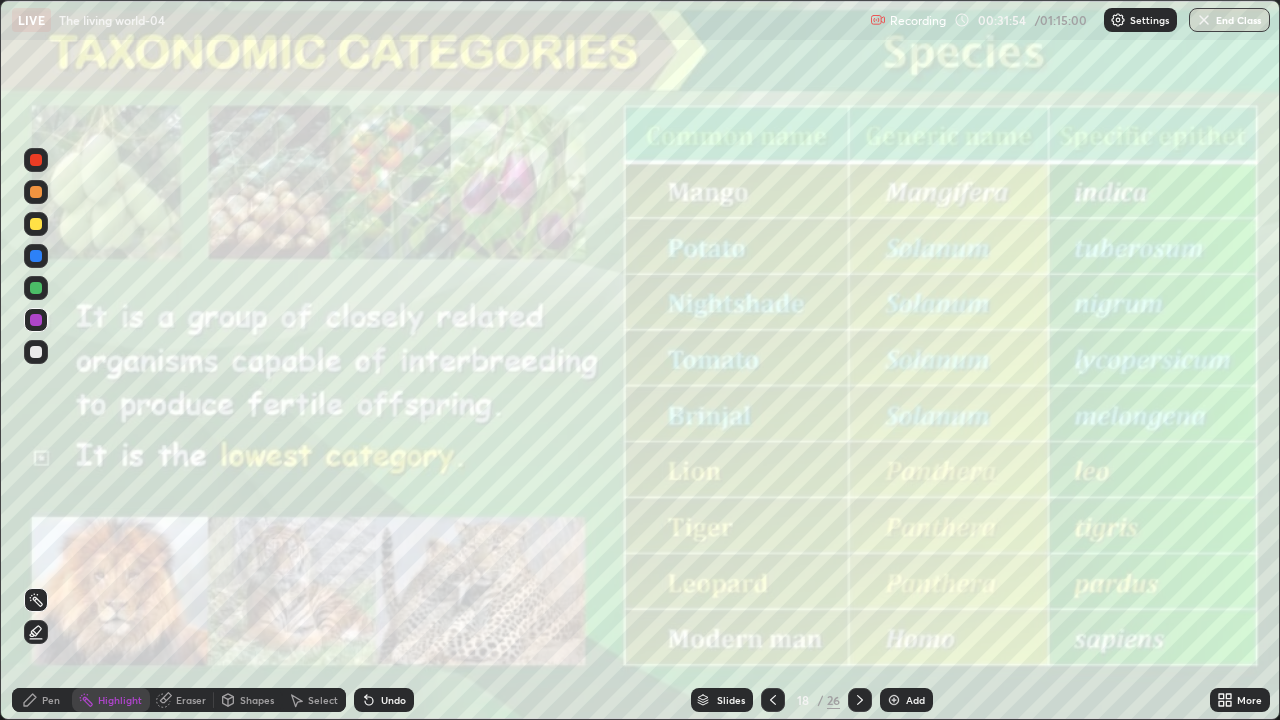 click 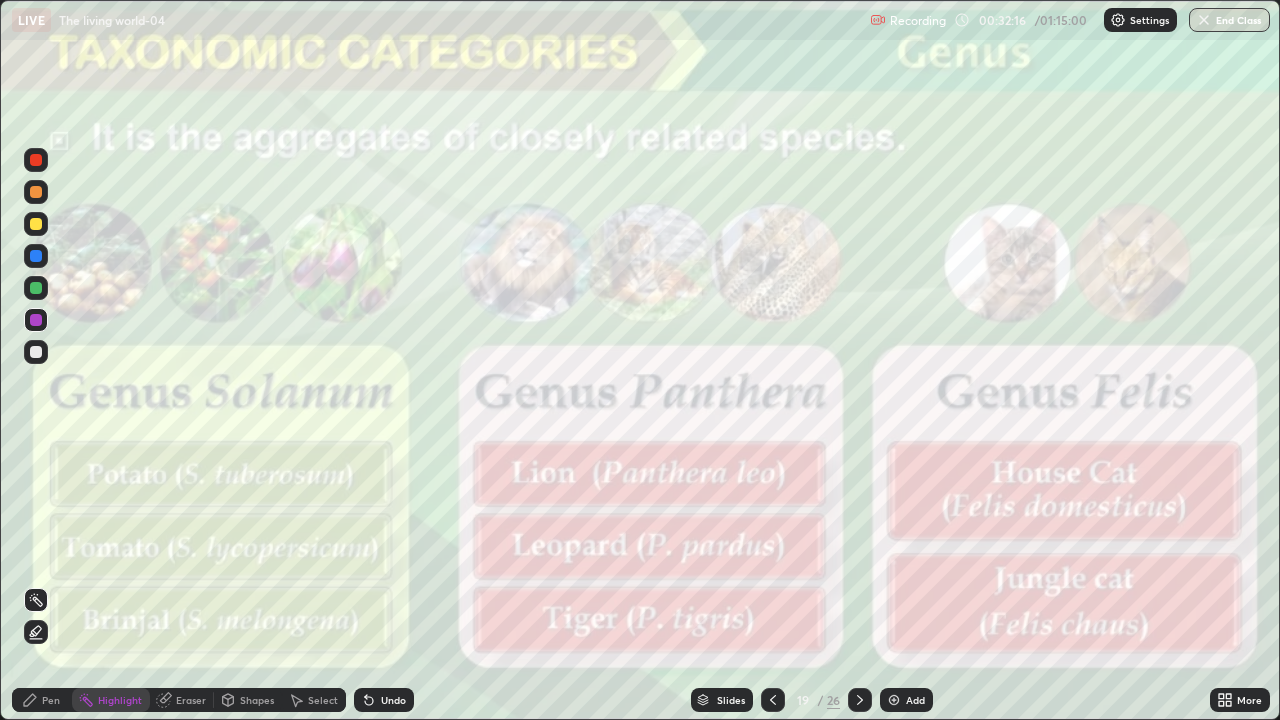 click 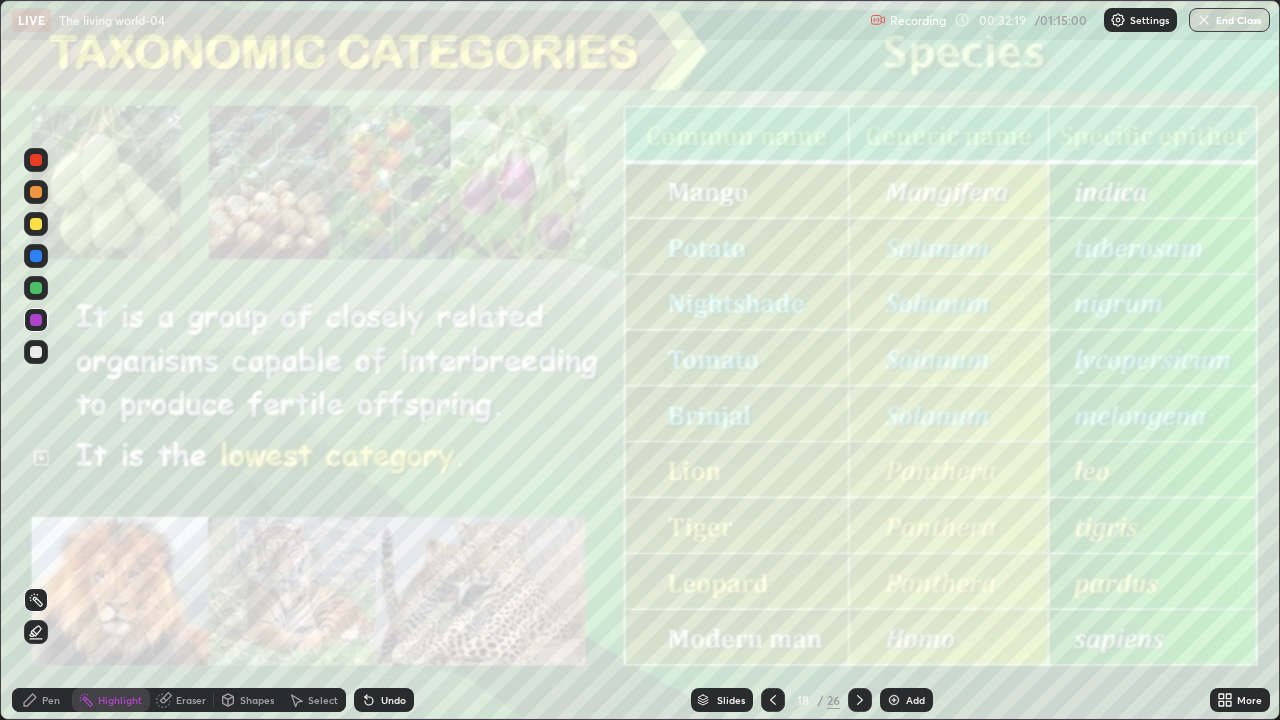 click 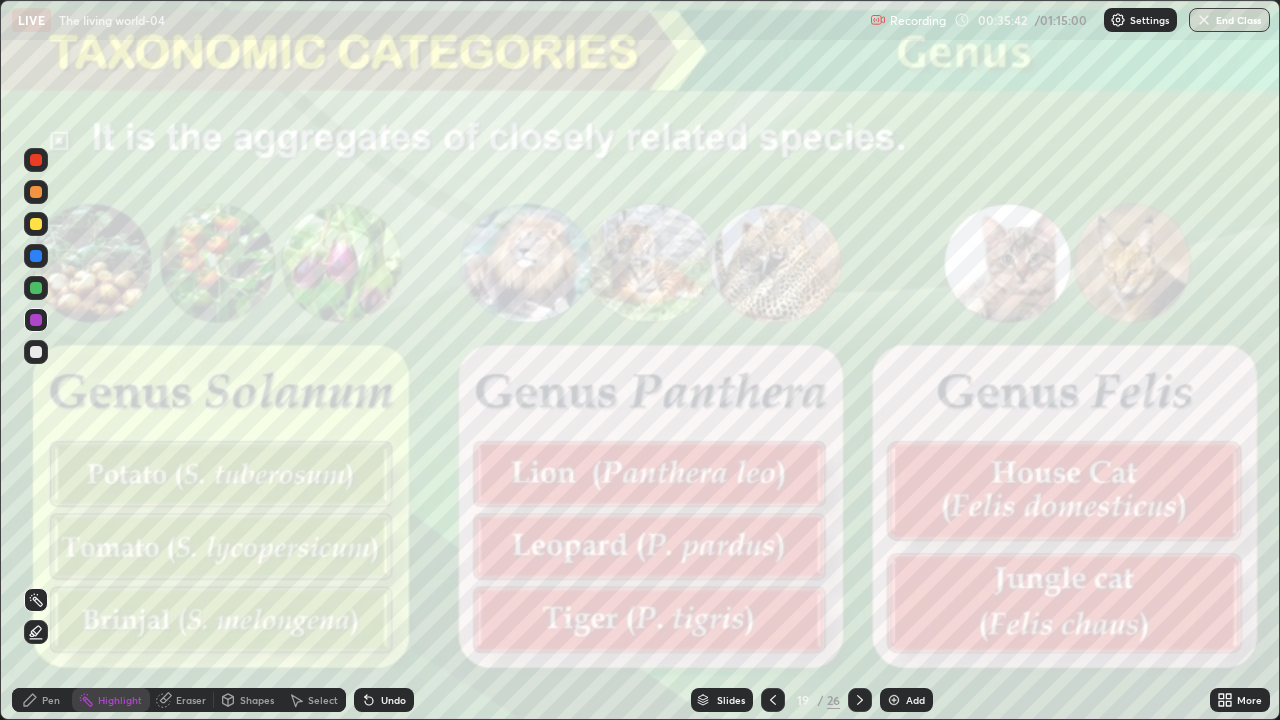 click 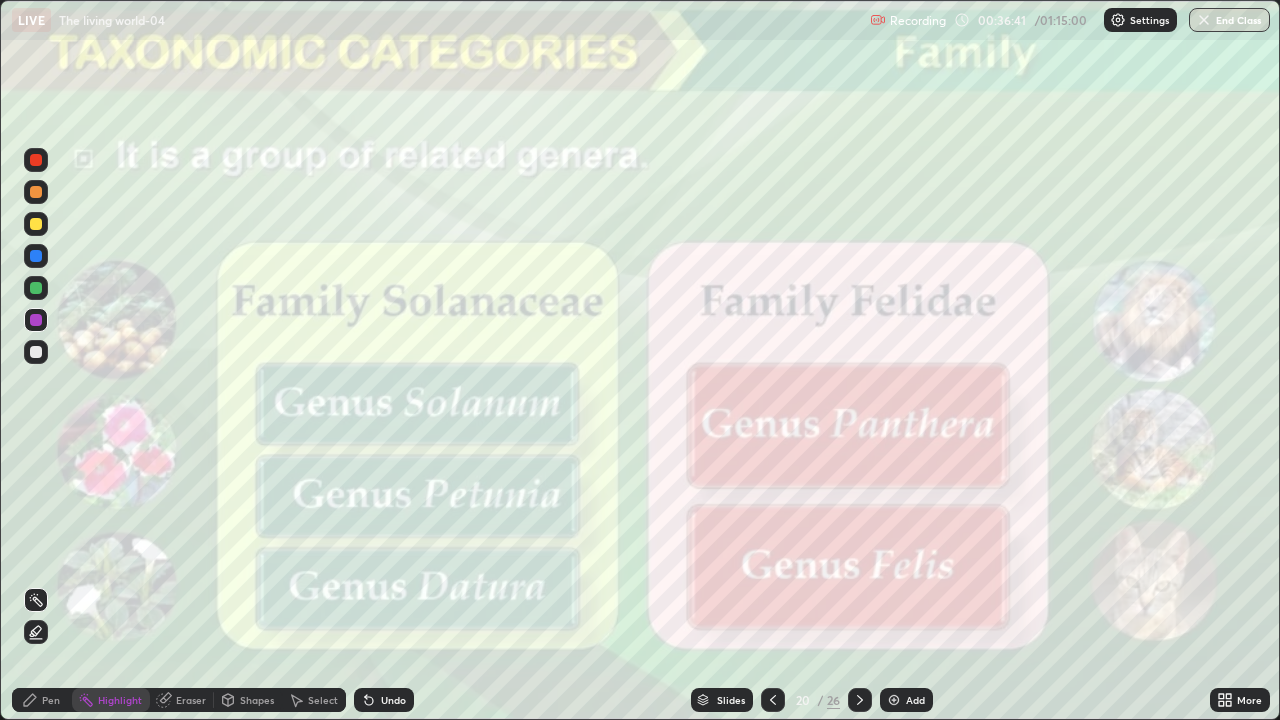click 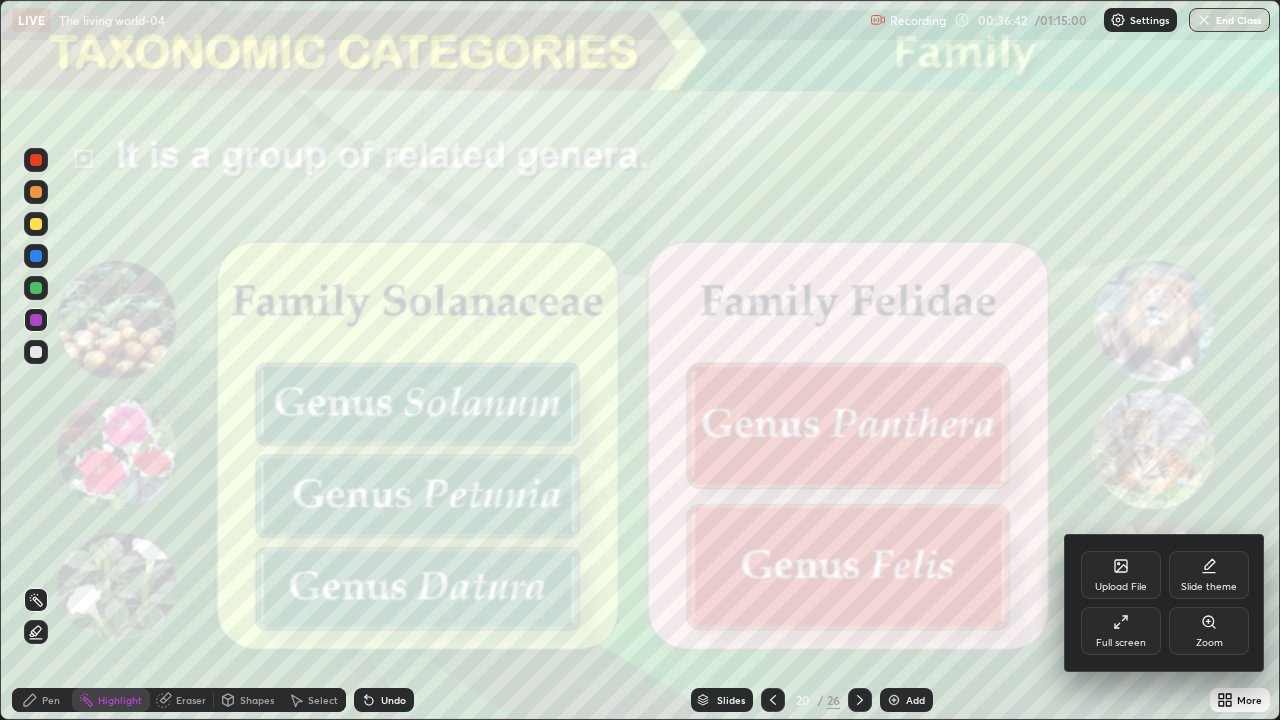 click 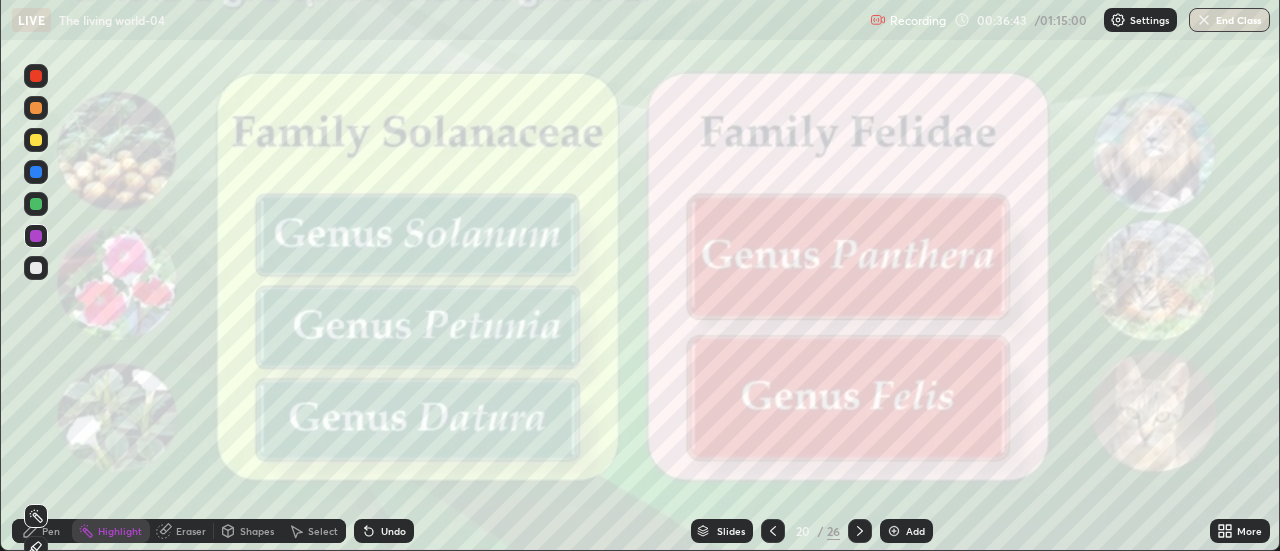 scroll, scrollTop: 551, scrollLeft: 1280, axis: both 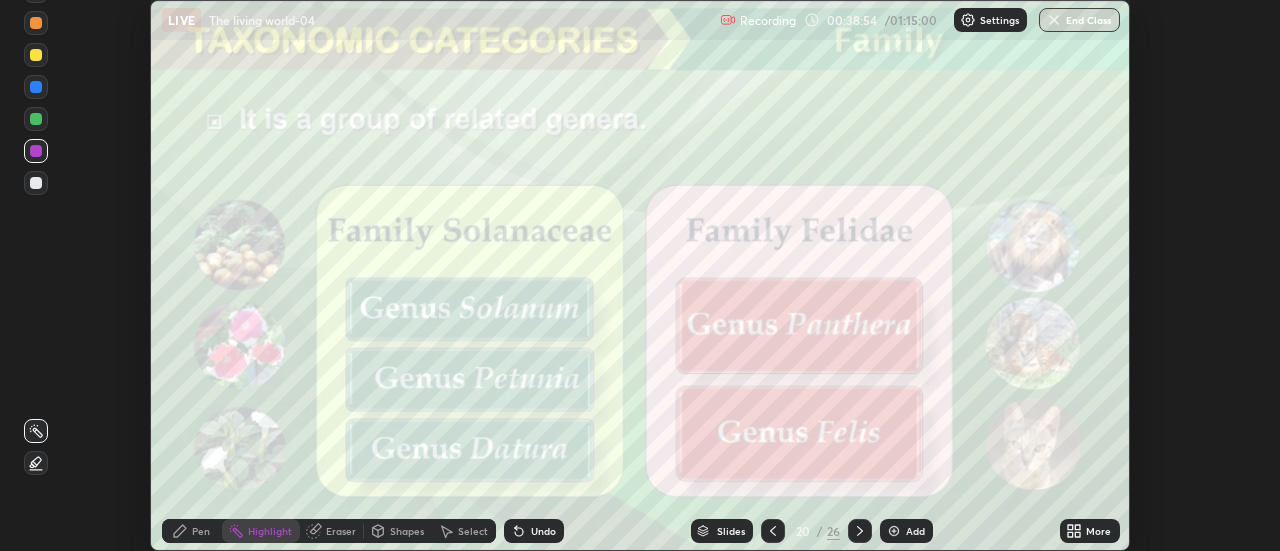 click 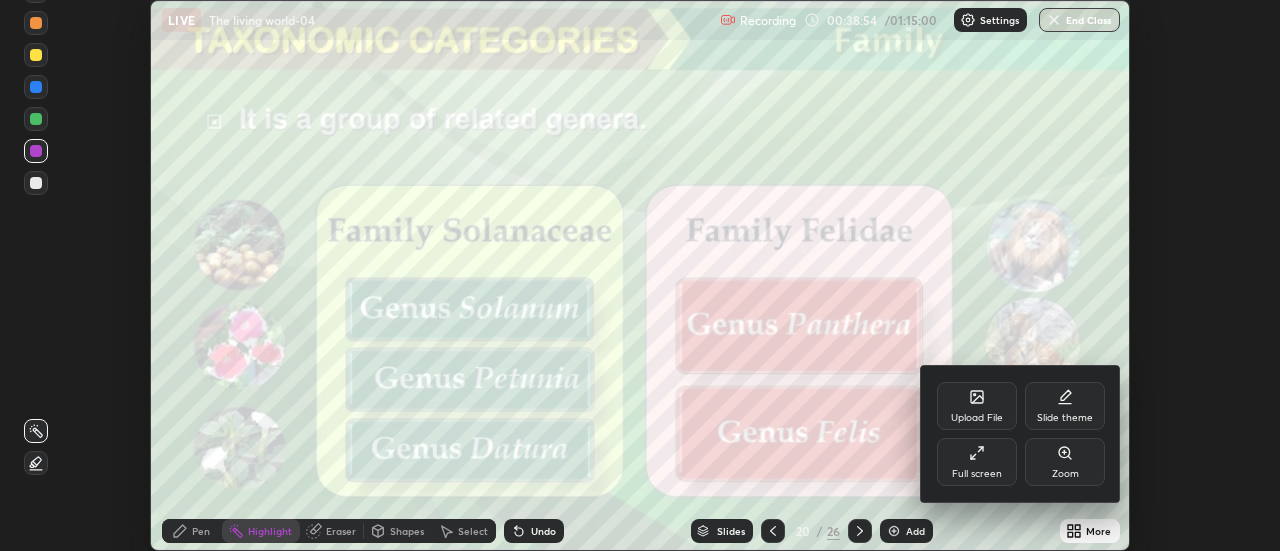 click on "Full screen" at bounding box center [977, 462] 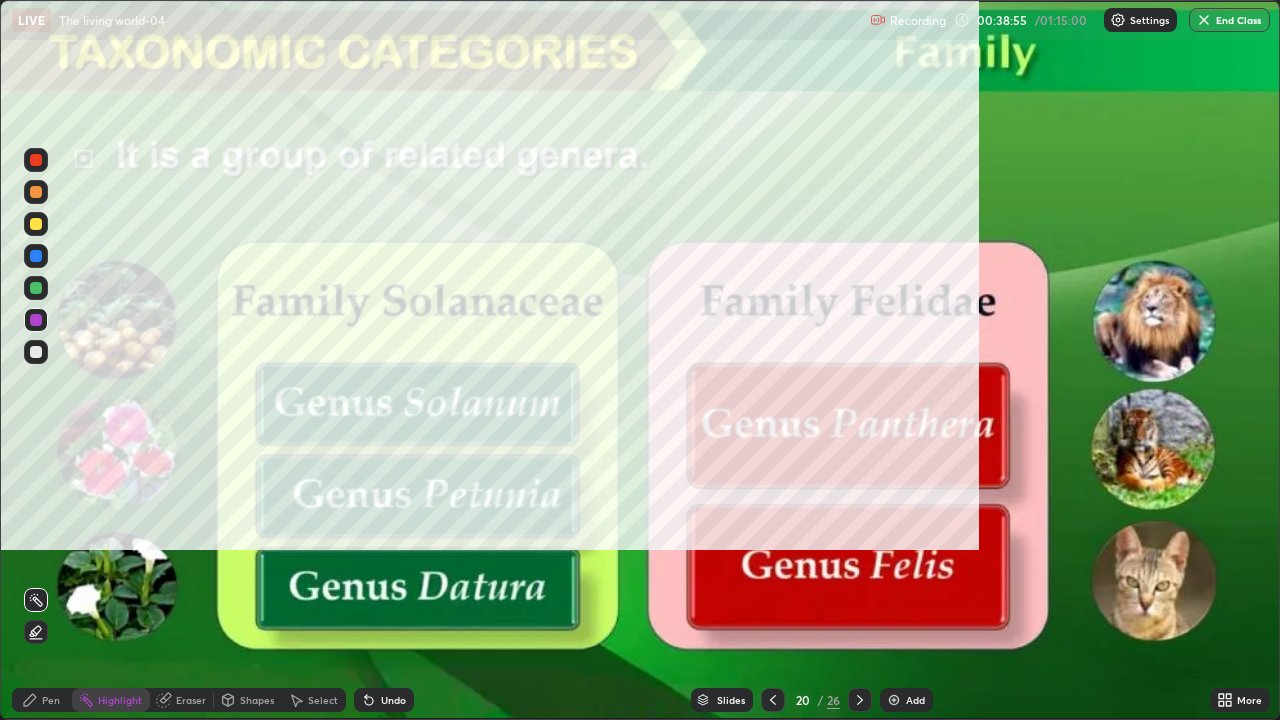 scroll, scrollTop: 99280, scrollLeft: 98720, axis: both 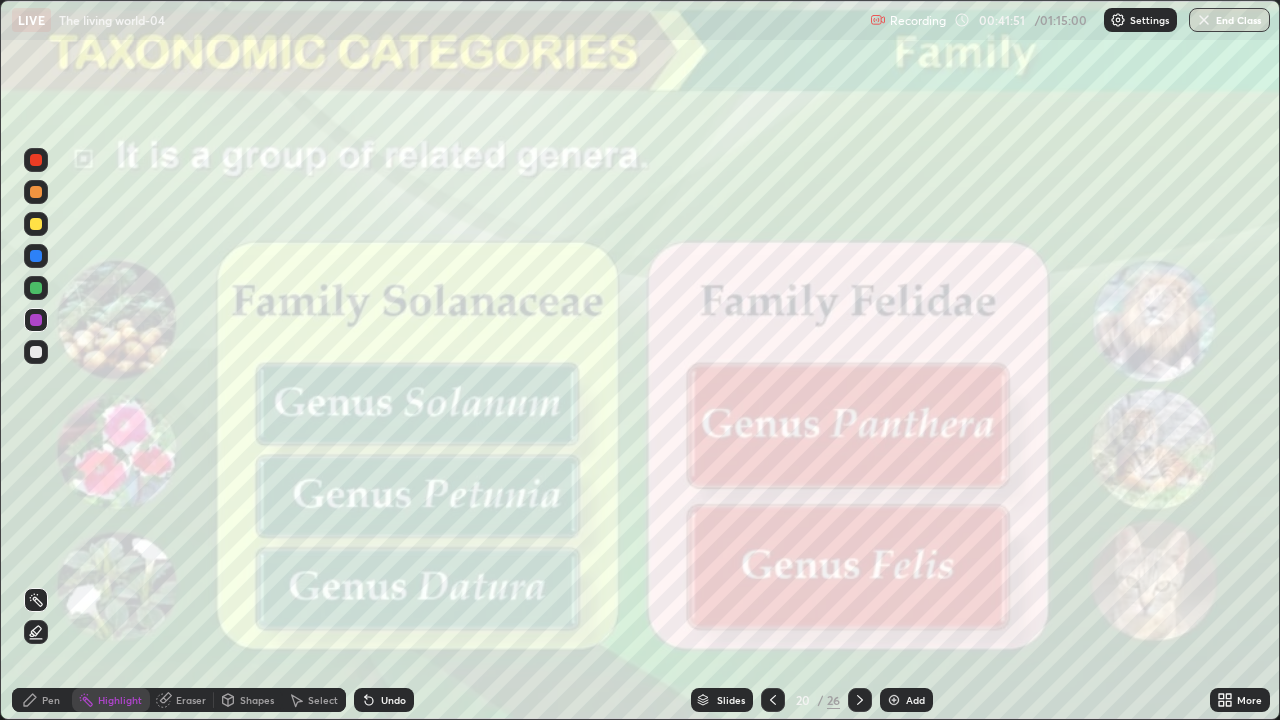 click 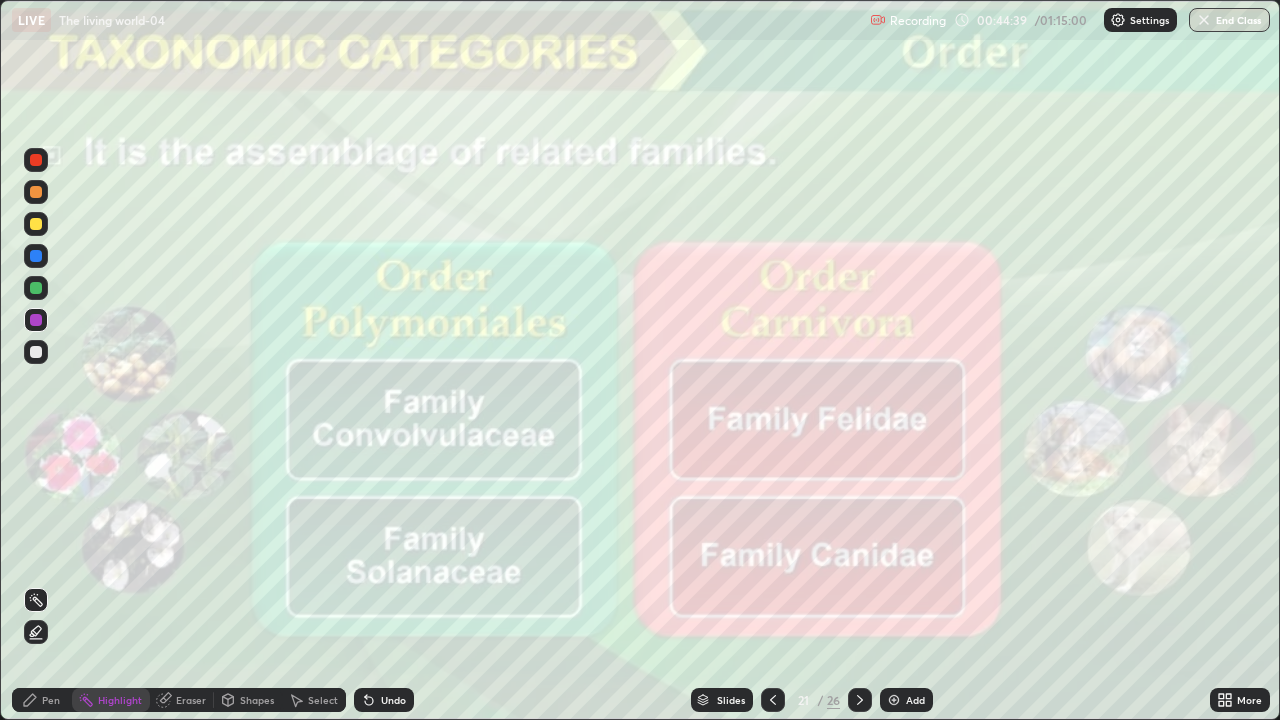 click 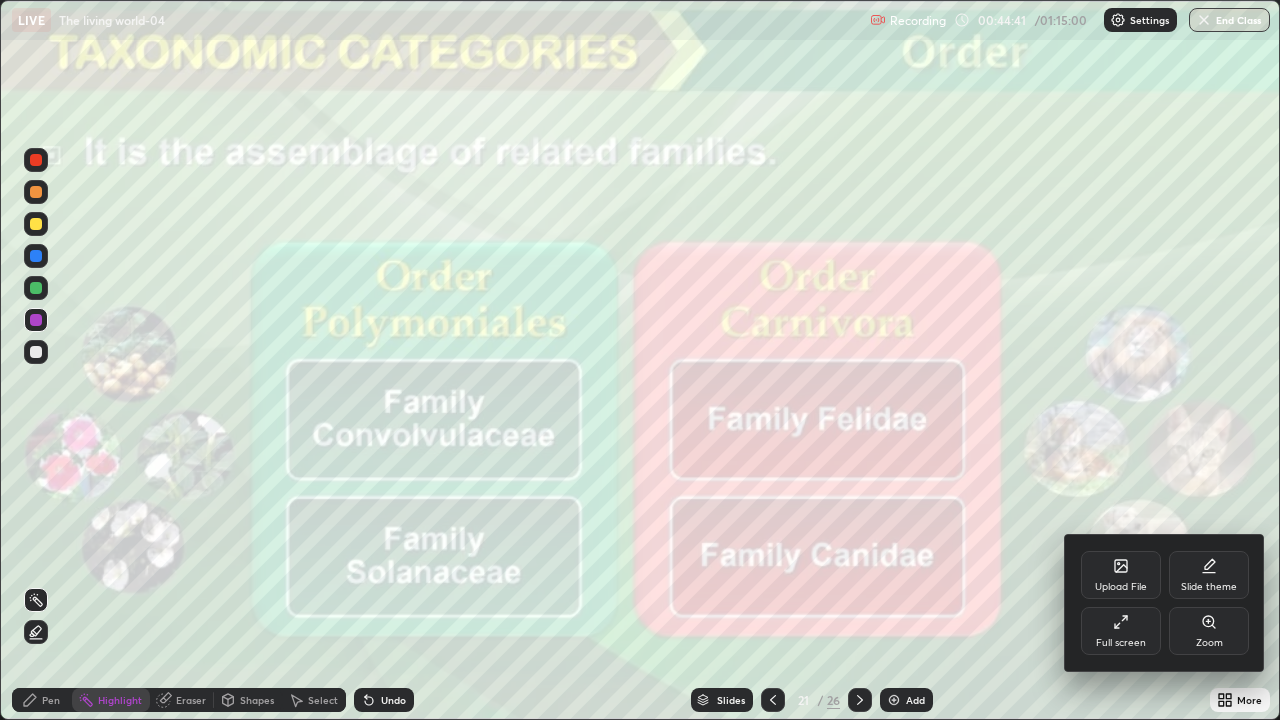 click on "Full screen" at bounding box center [1121, 631] 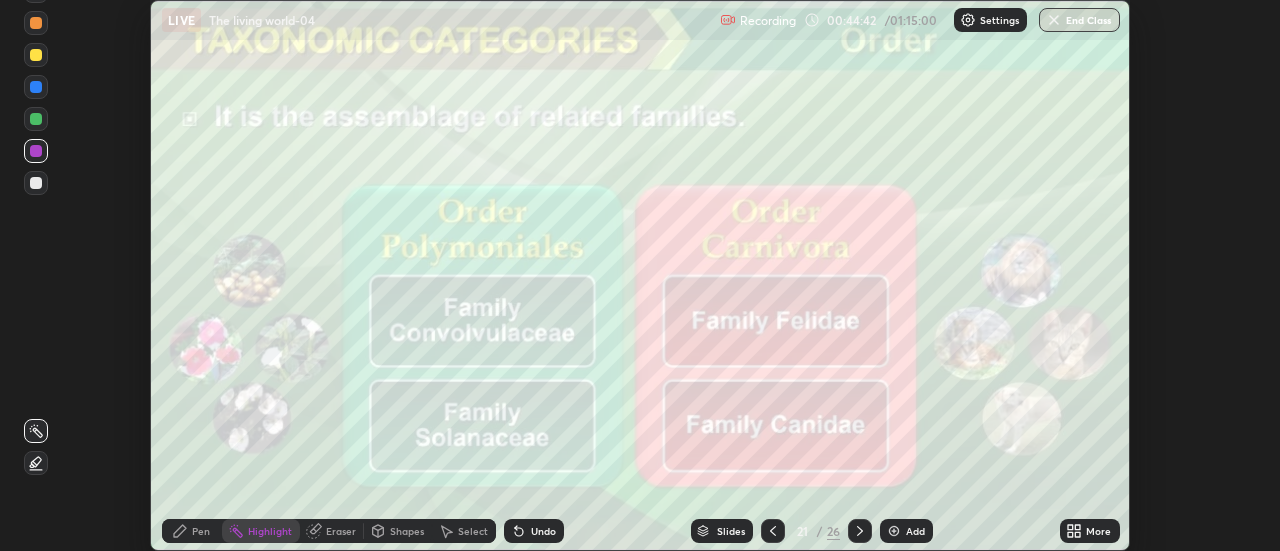 scroll, scrollTop: 551, scrollLeft: 1280, axis: both 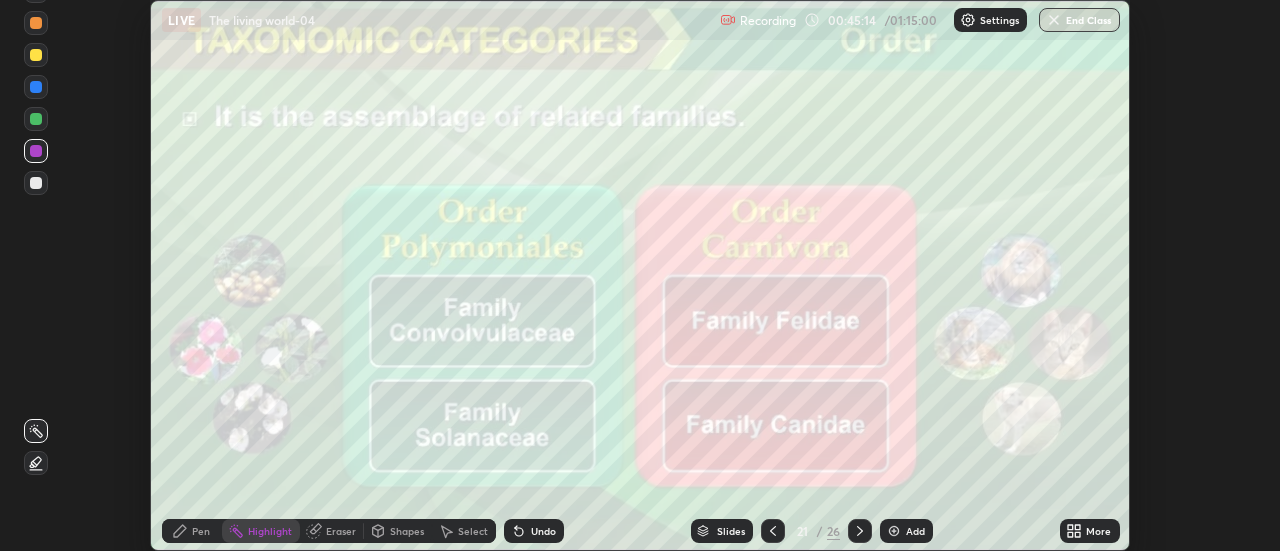 click 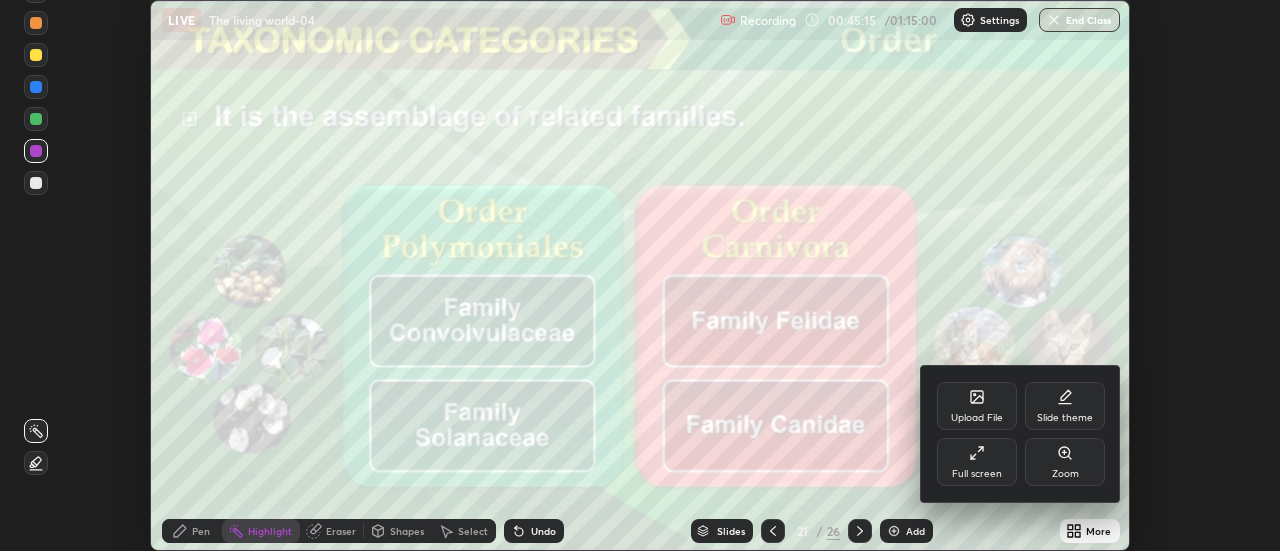 click on "Full screen" at bounding box center (977, 462) 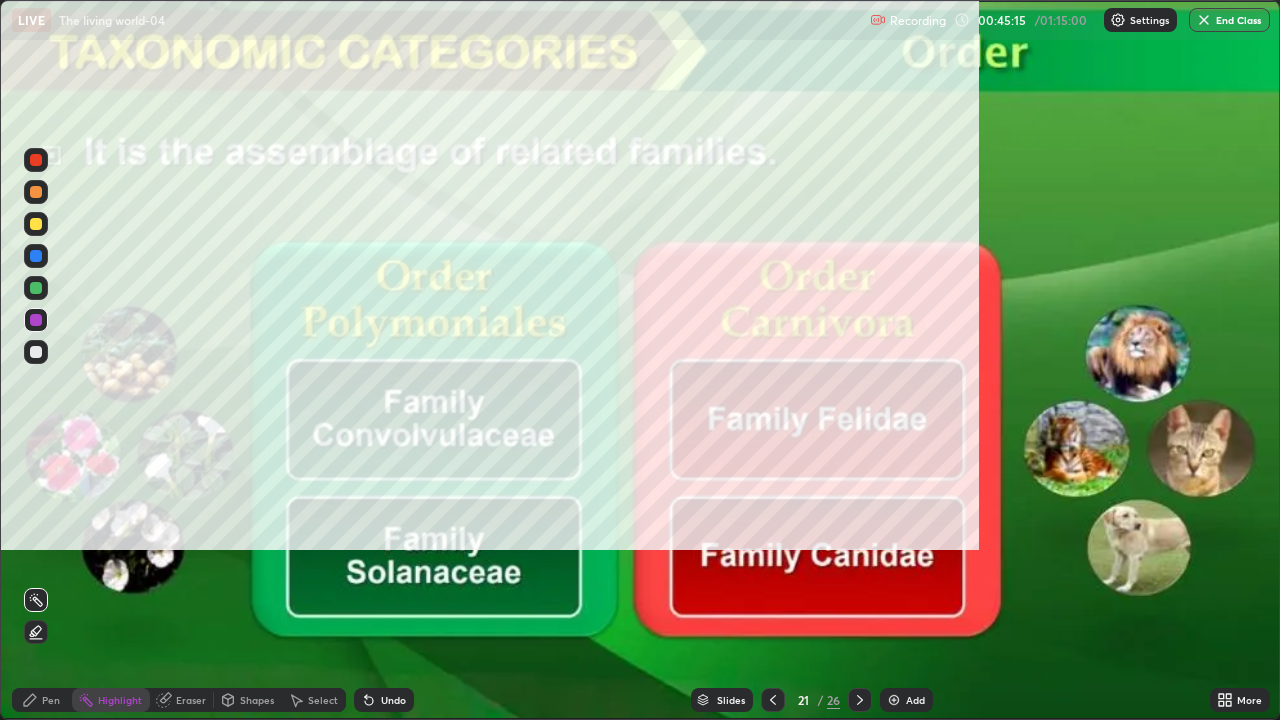 scroll, scrollTop: 99280, scrollLeft: 98720, axis: both 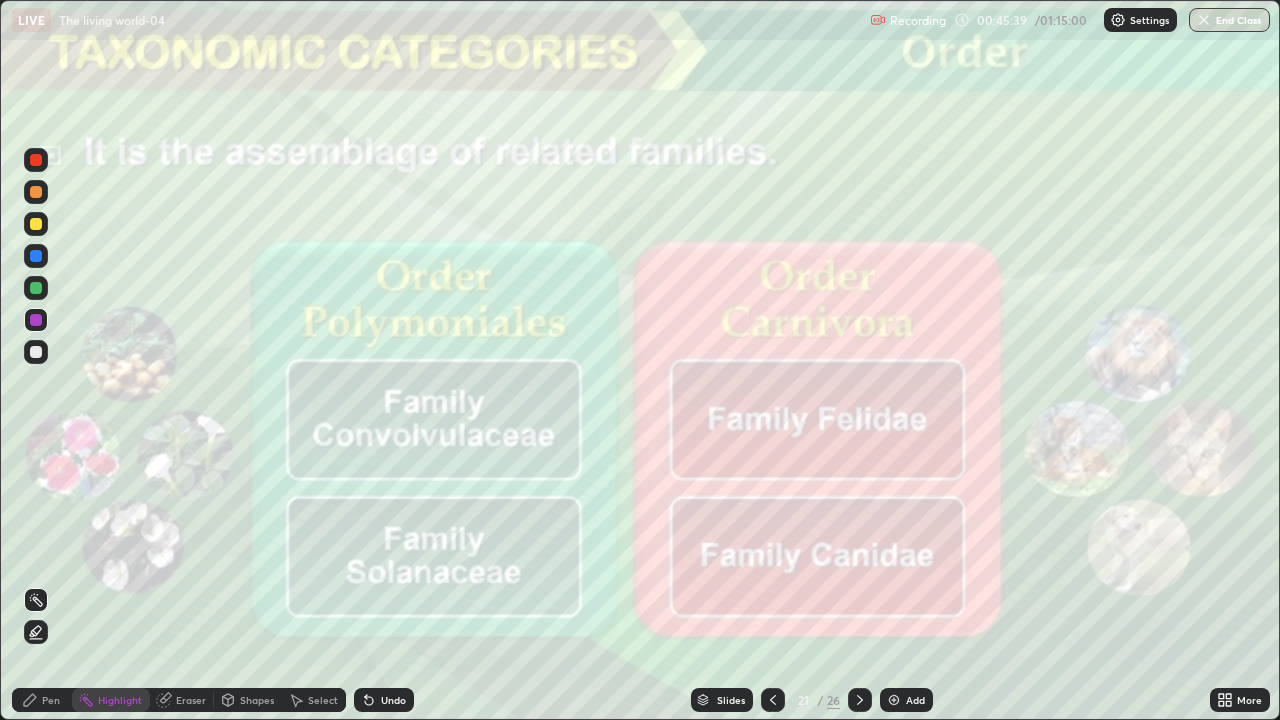 click 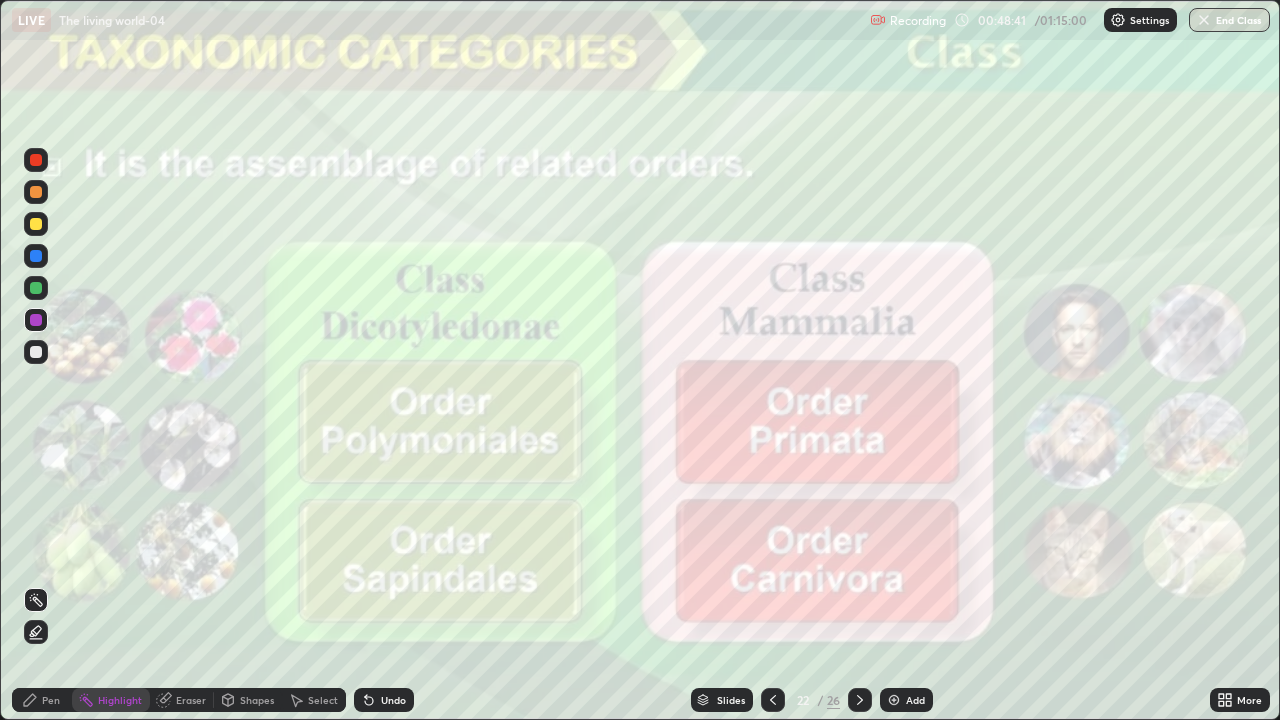 click 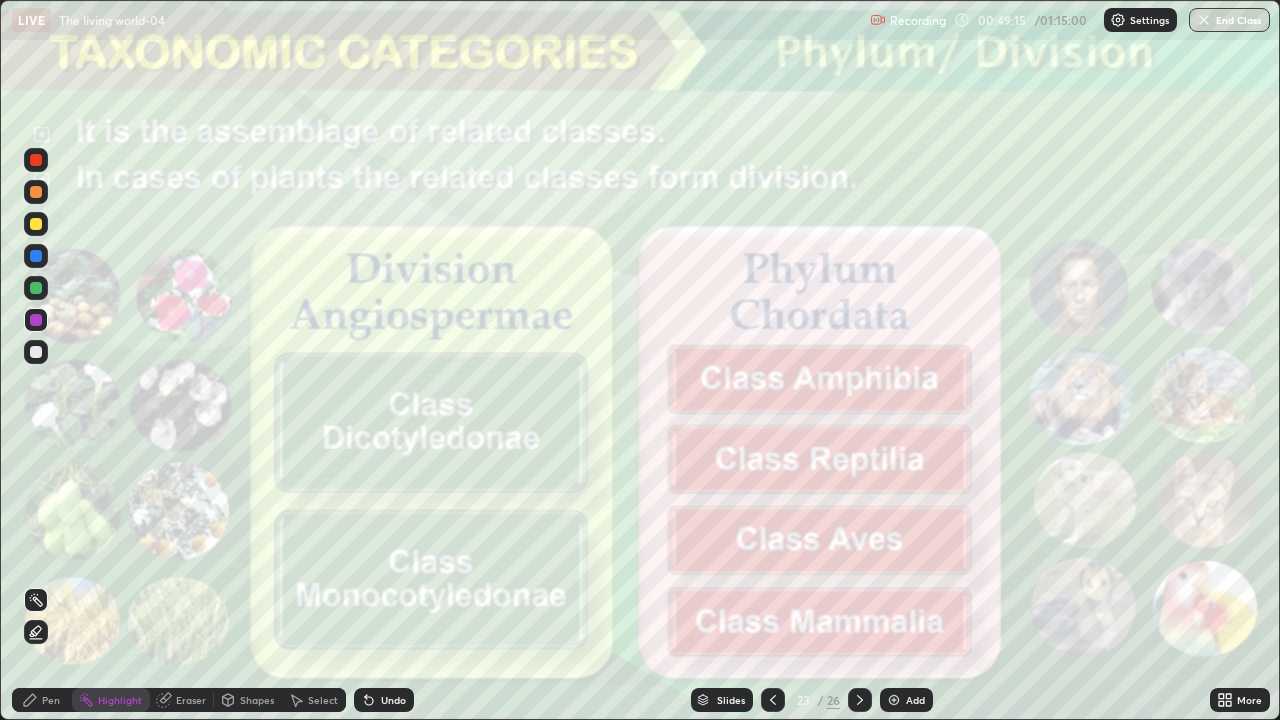 click 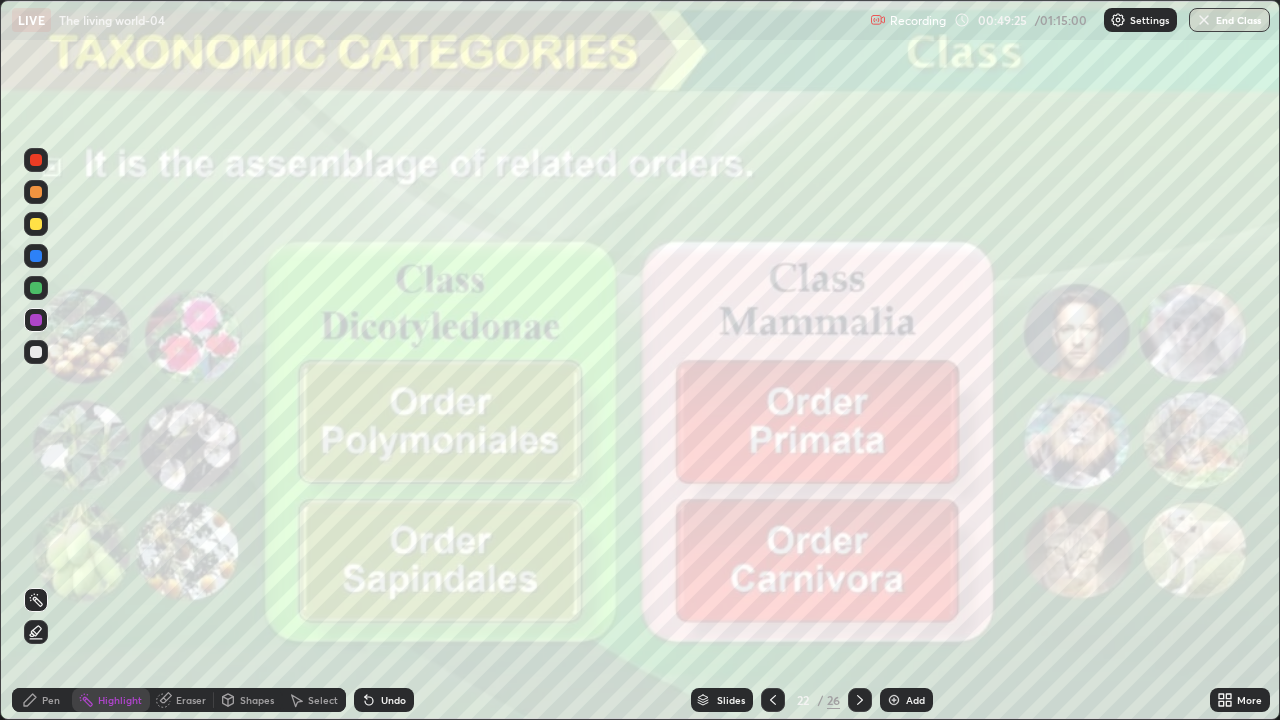 click at bounding box center (860, 700) 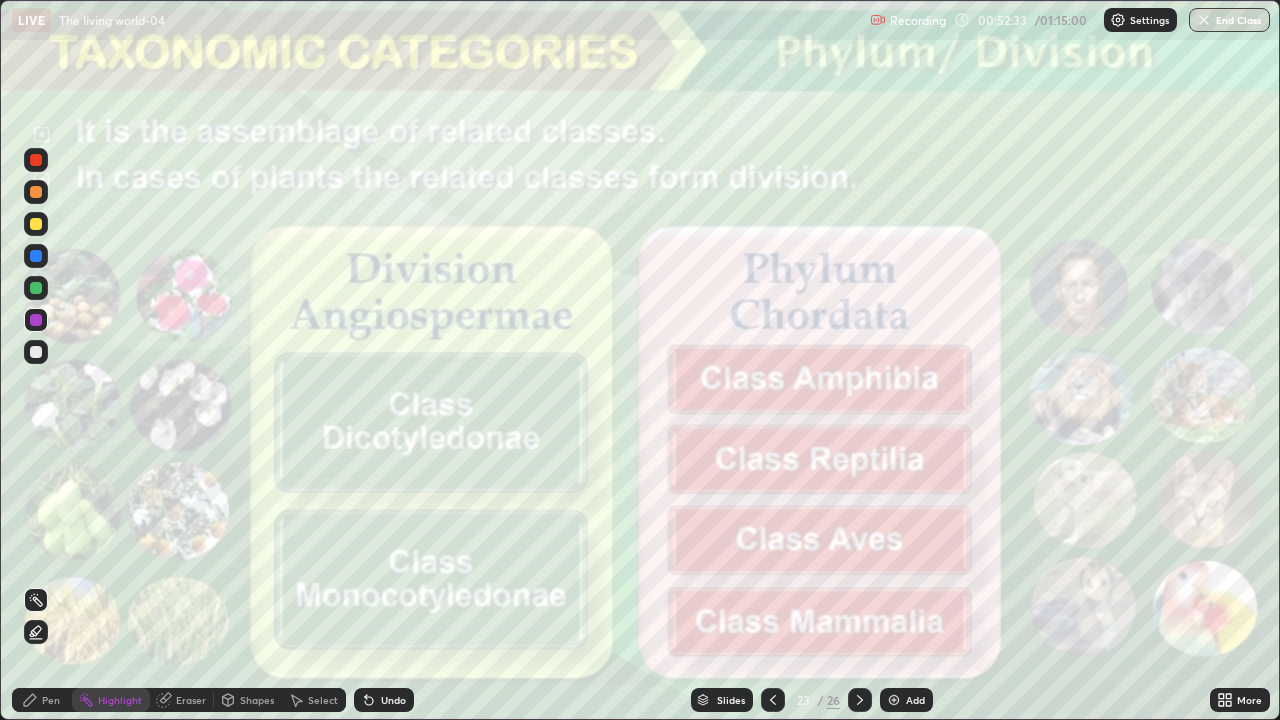 click 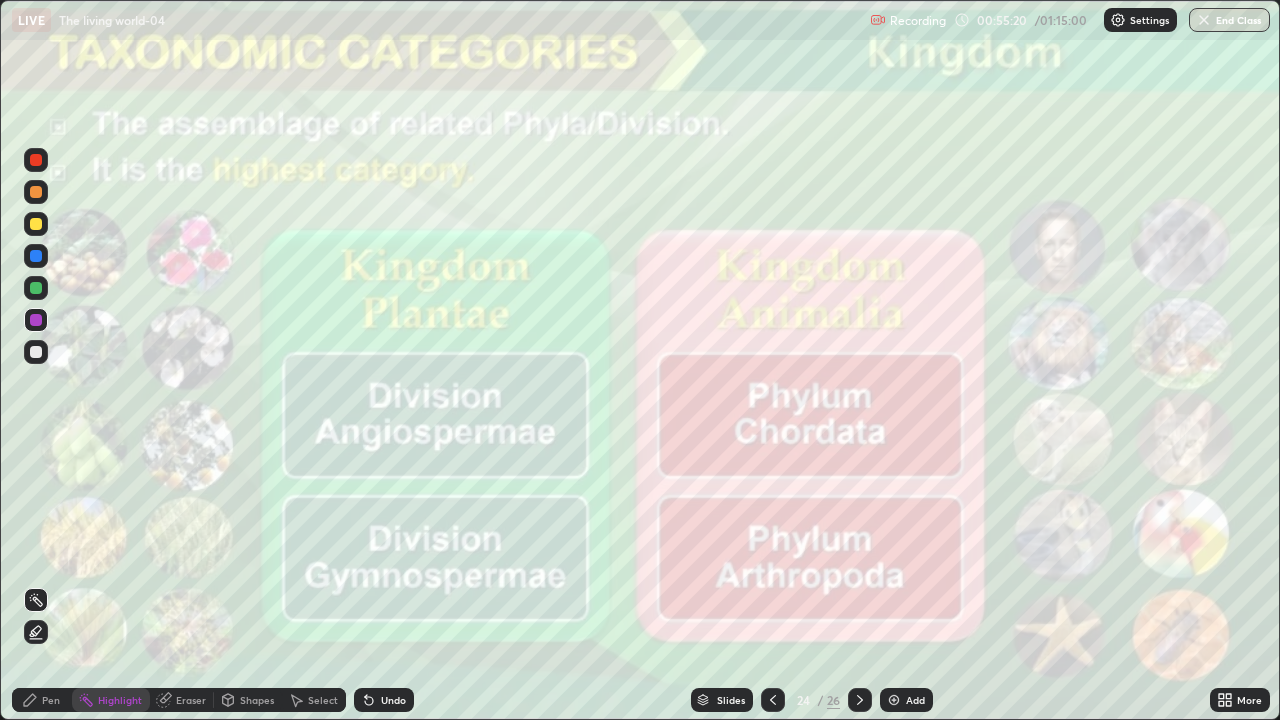 click 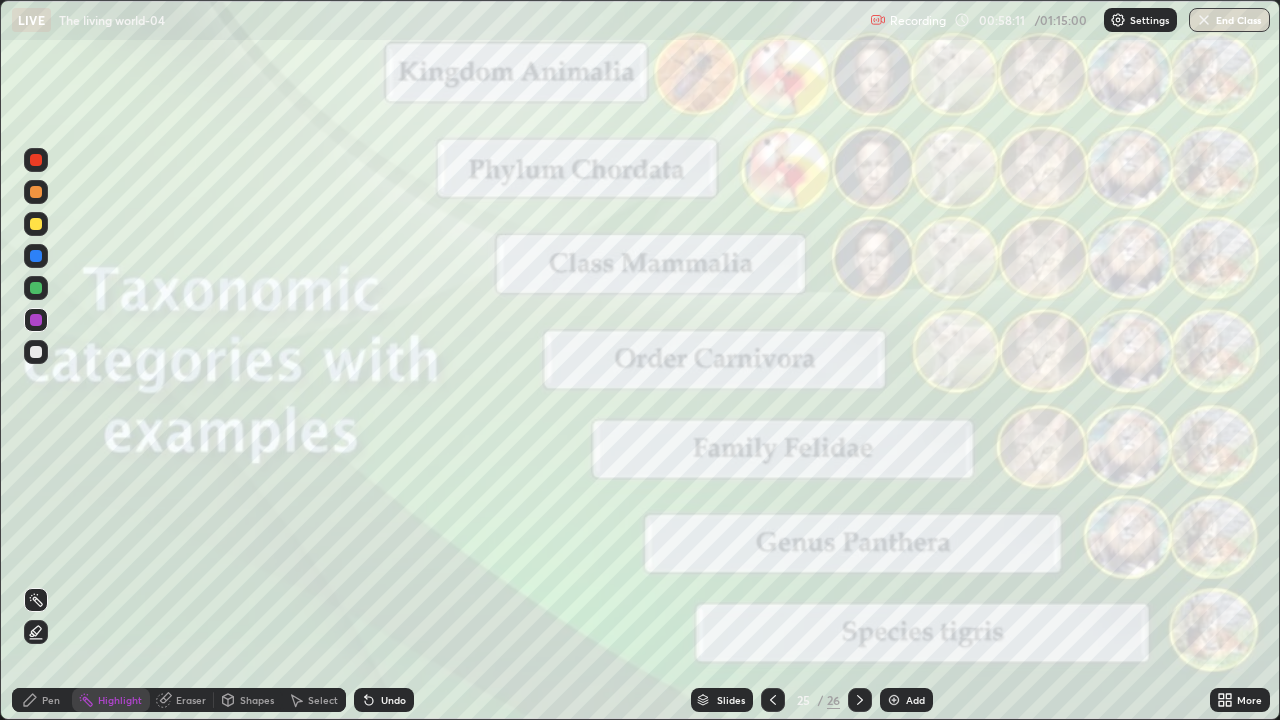 click 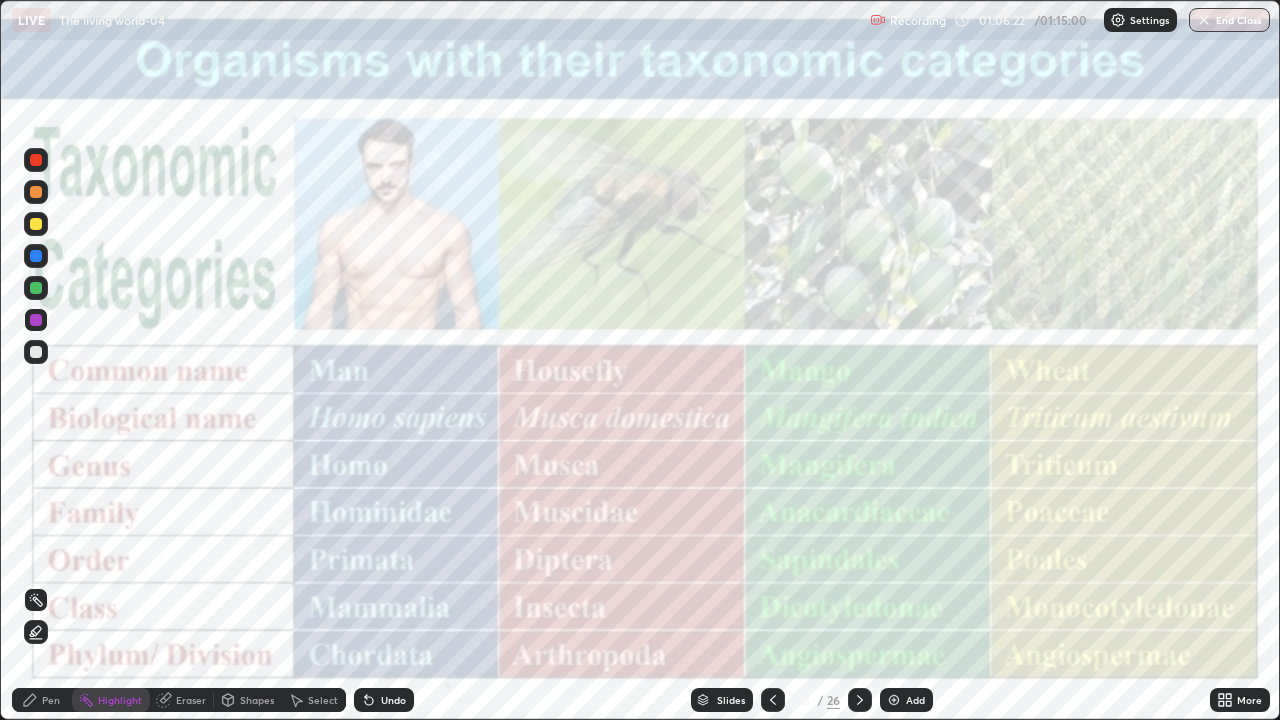 click 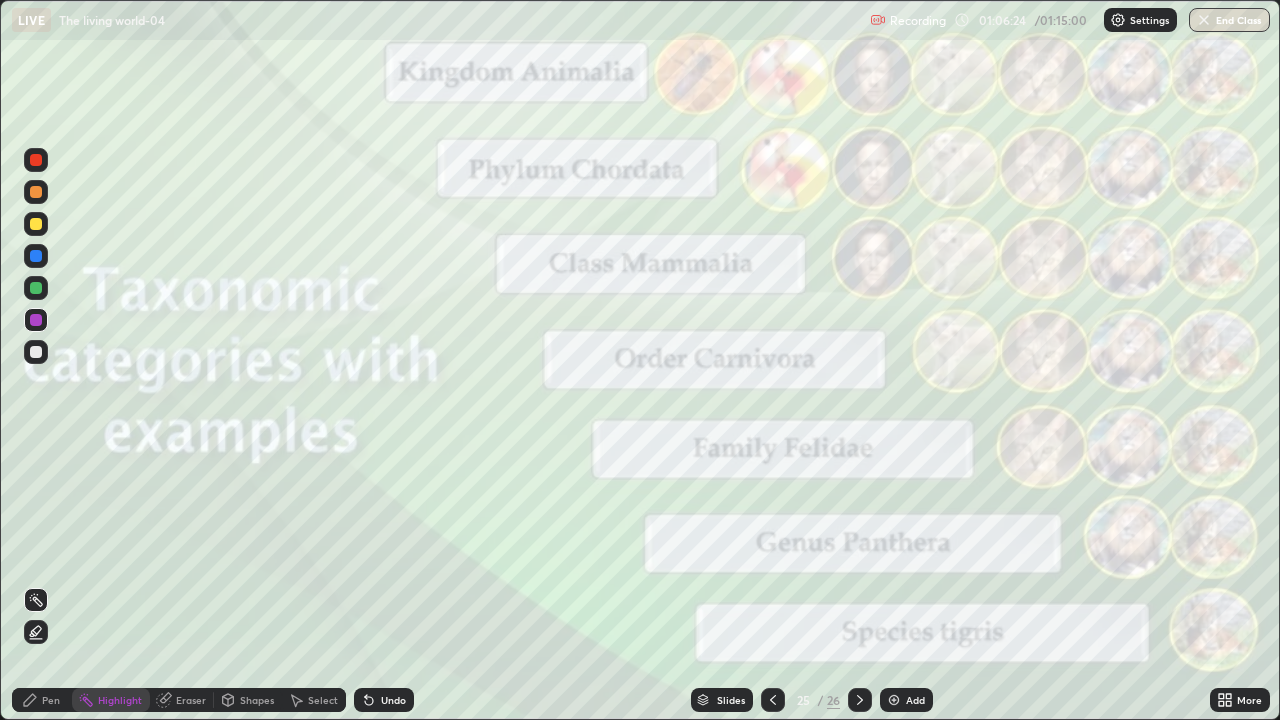 click 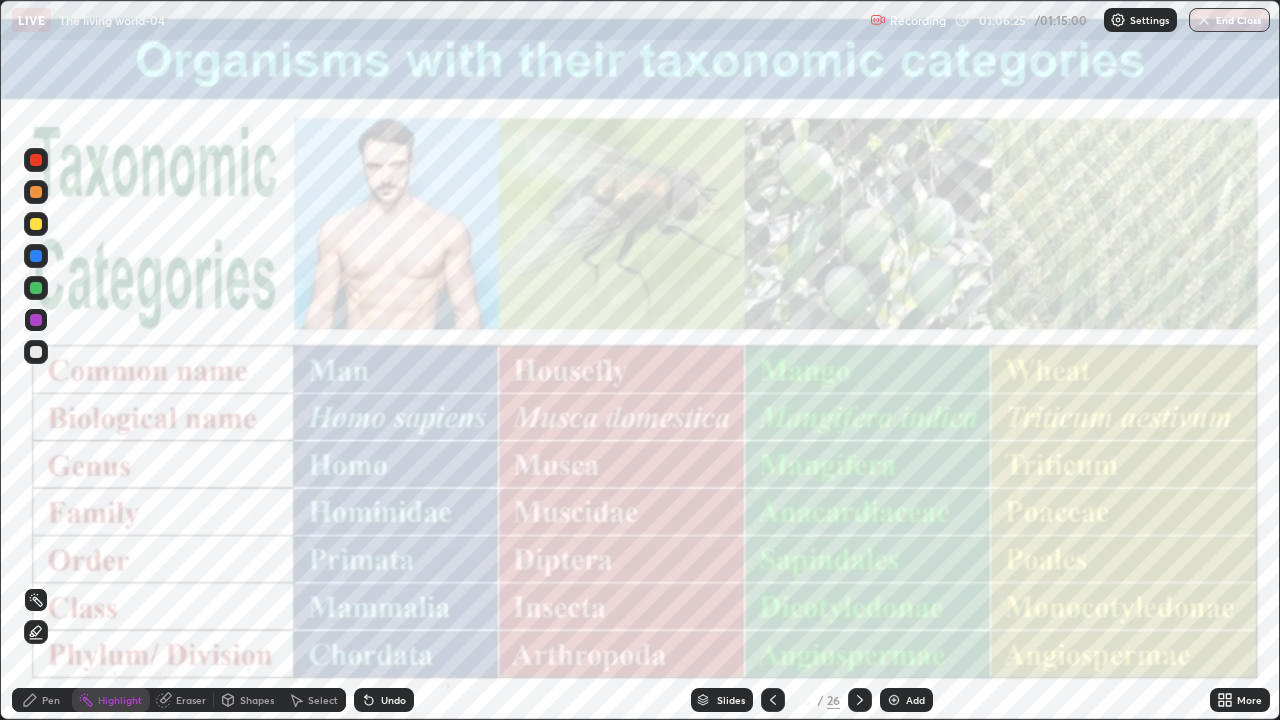 click 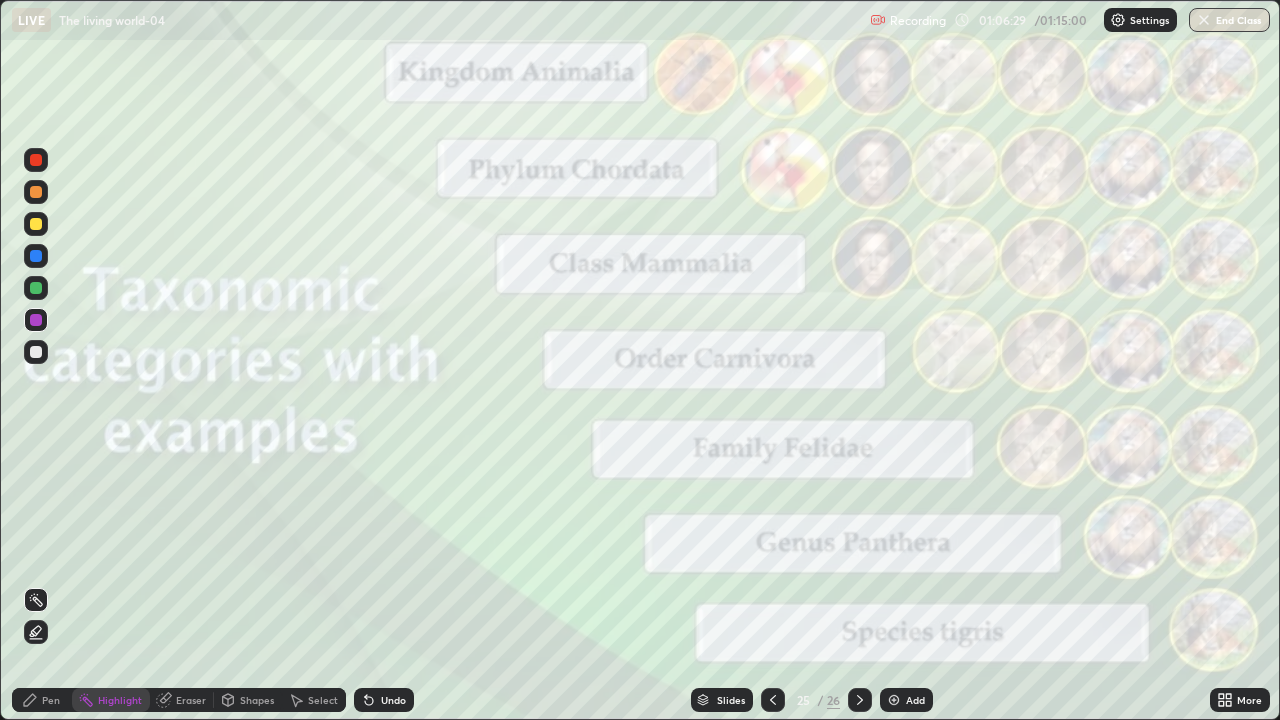 click 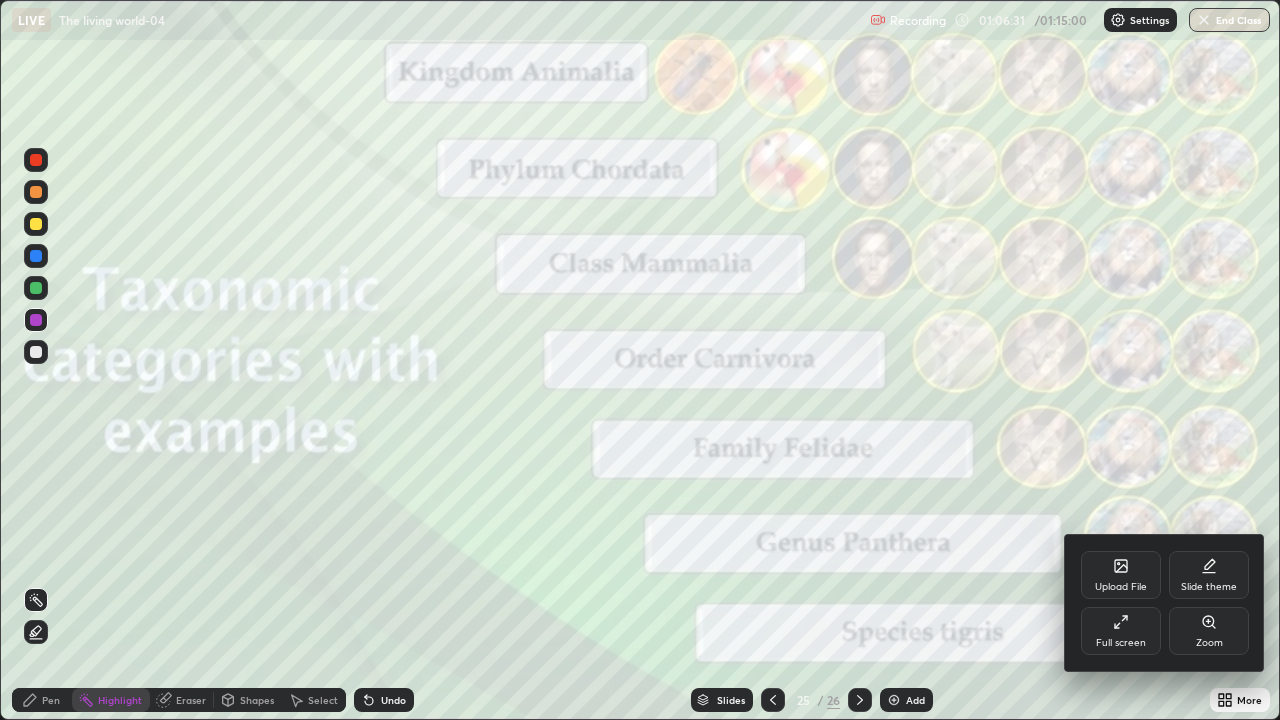 click on "Upload File" at bounding box center [1121, 587] 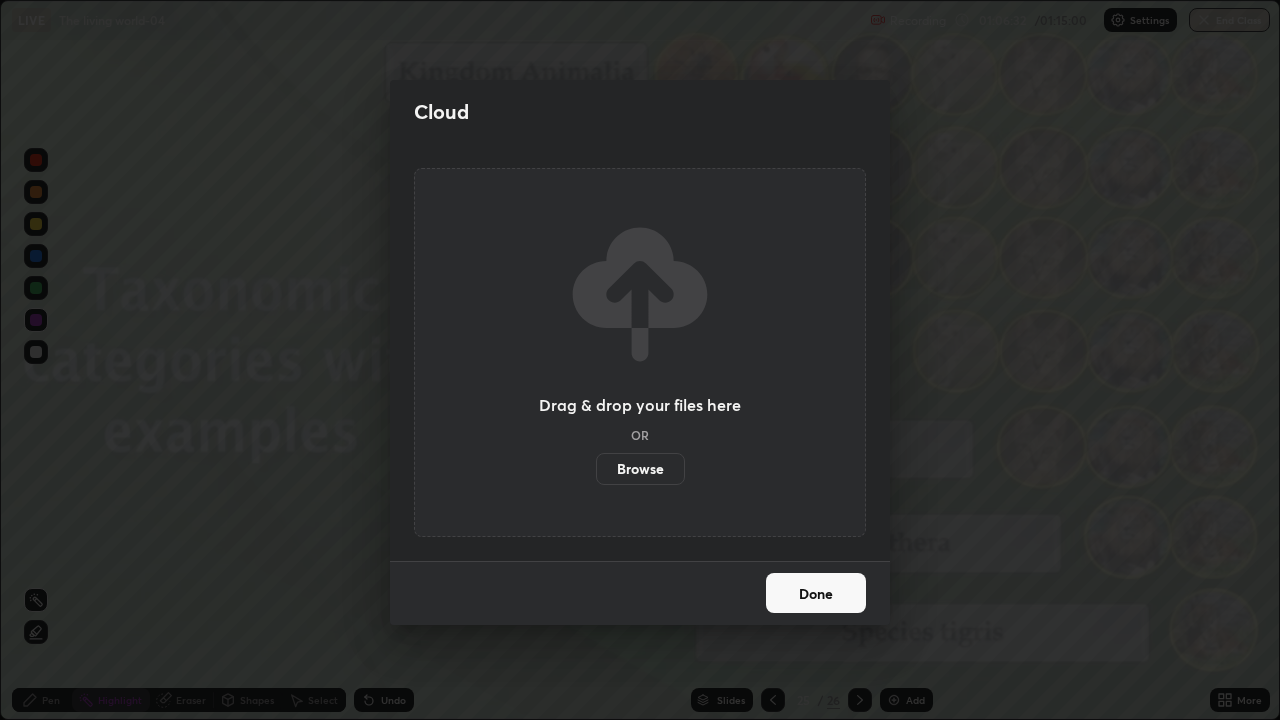 click on "Browse" at bounding box center [640, 469] 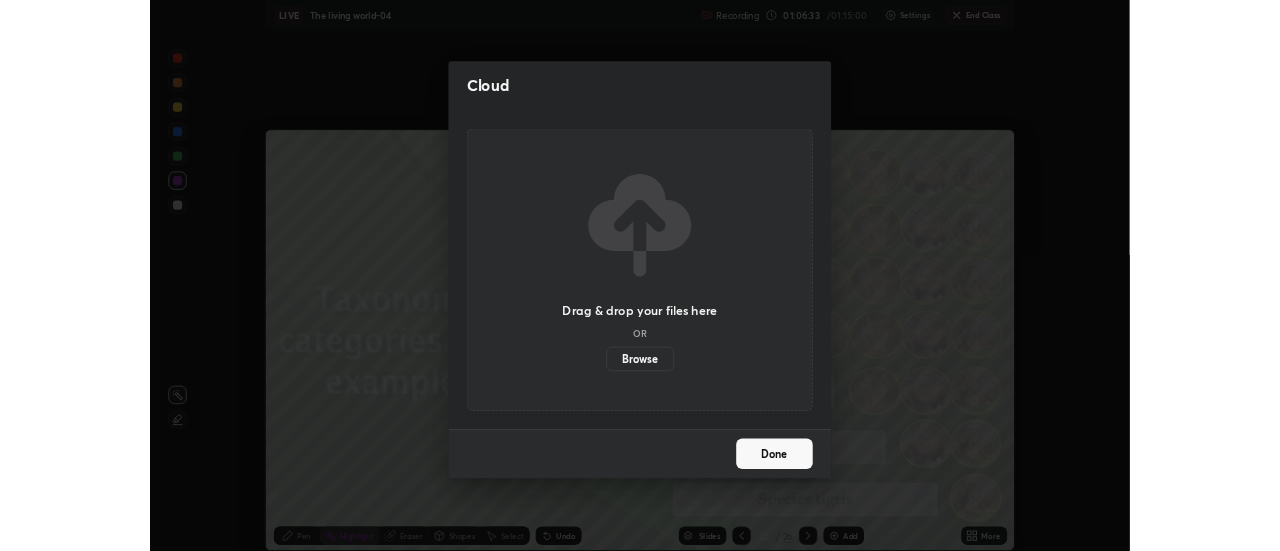 scroll, scrollTop: 551, scrollLeft: 1280, axis: both 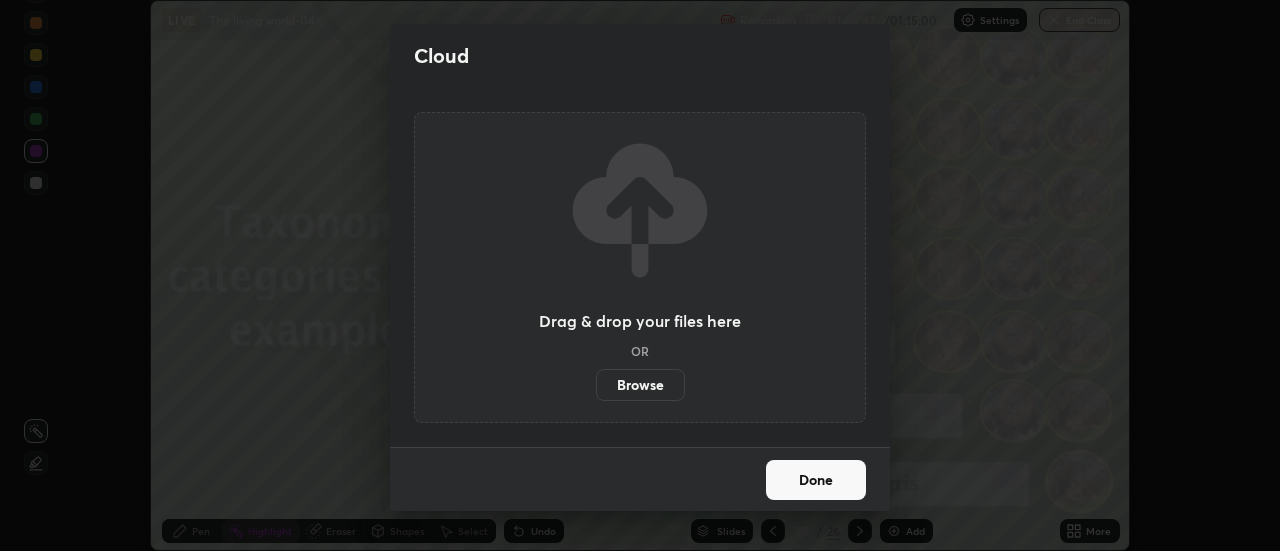 click on "Done" at bounding box center (816, 480) 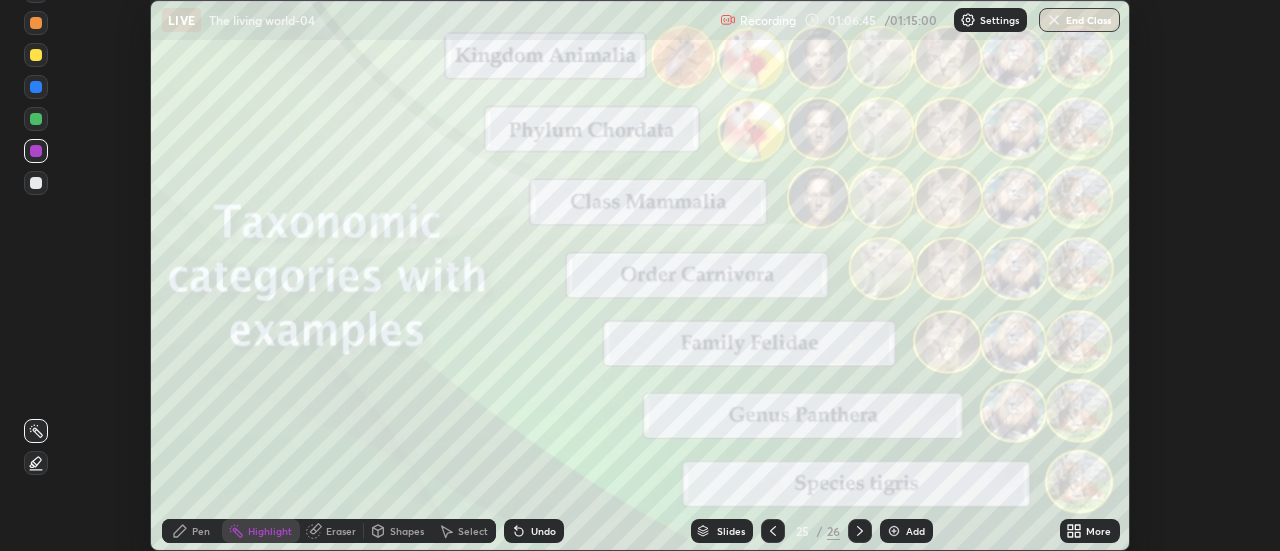 click 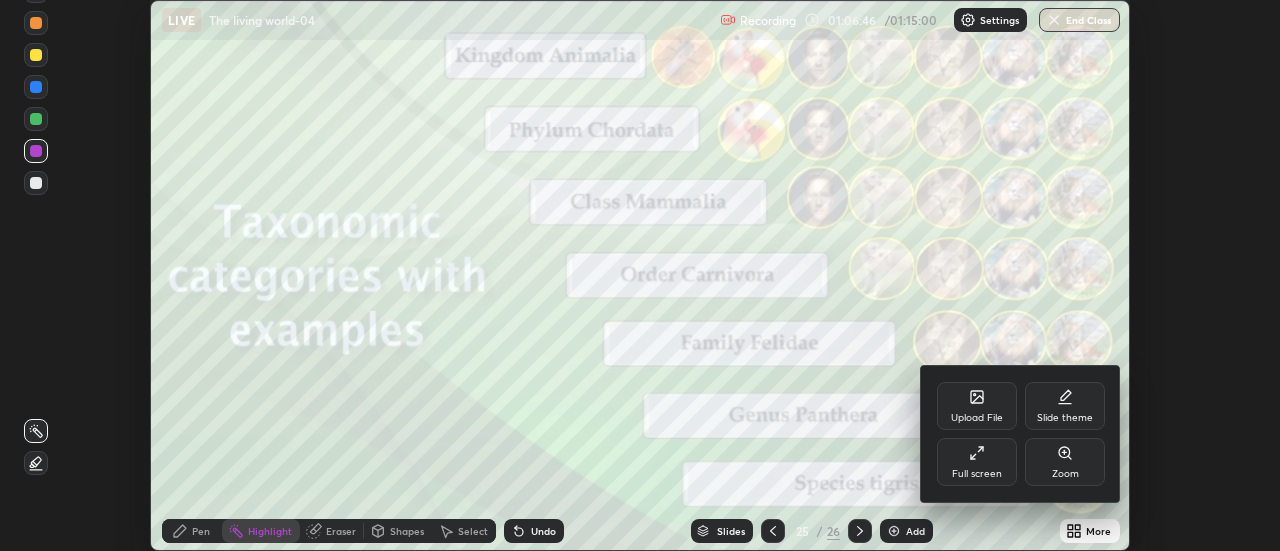 click on "Full screen" at bounding box center (977, 474) 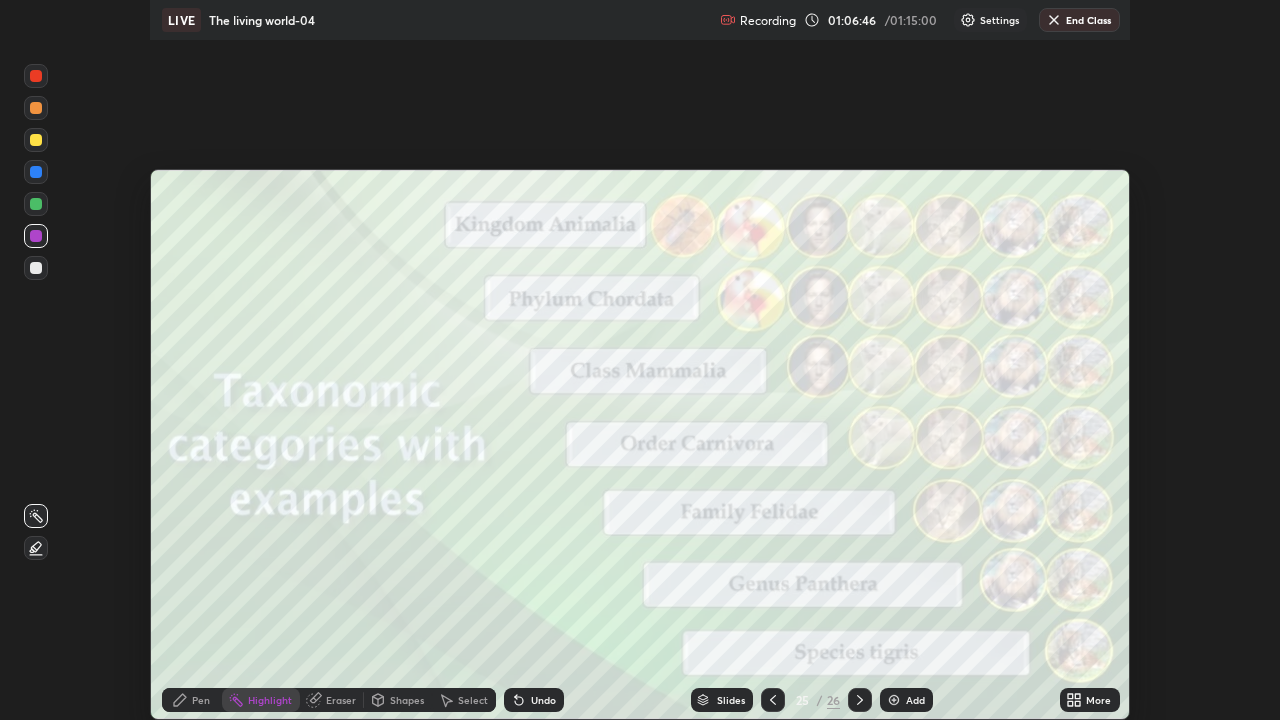 scroll, scrollTop: 99280, scrollLeft: 98720, axis: both 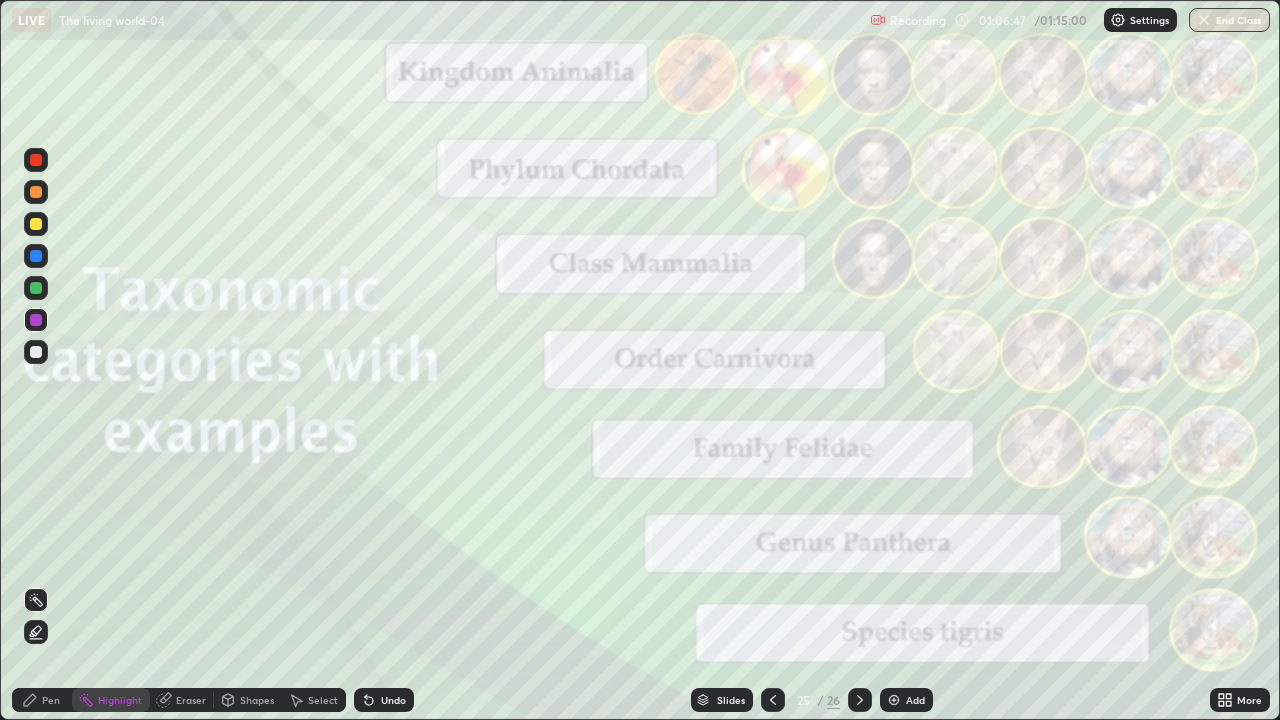 click 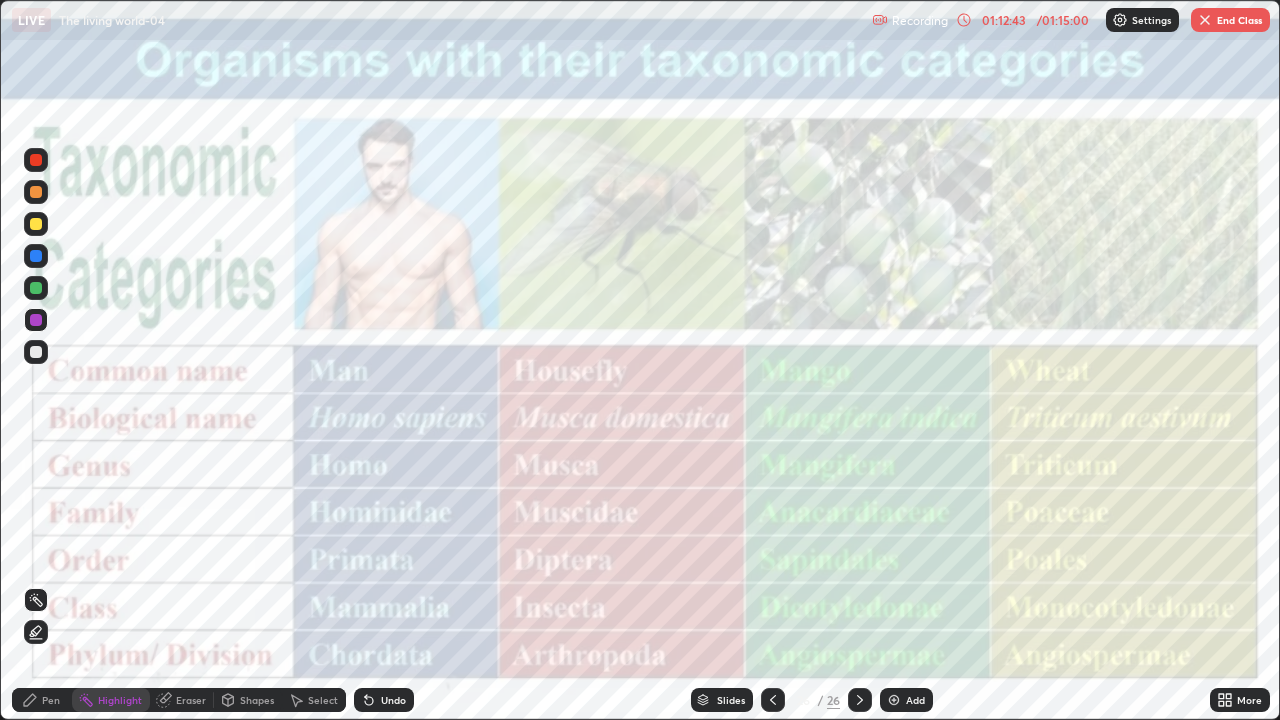 click on "End Class" at bounding box center [1230, 20] 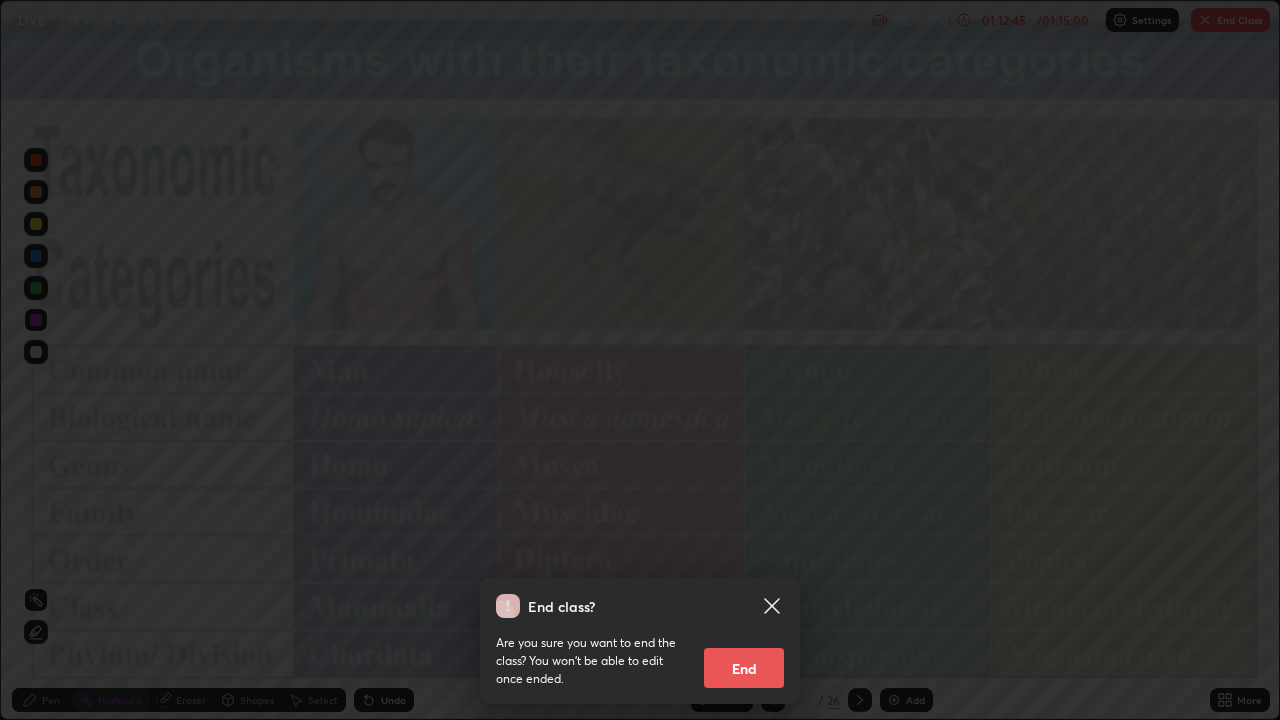click on "End" at bounding box center [744, 668] 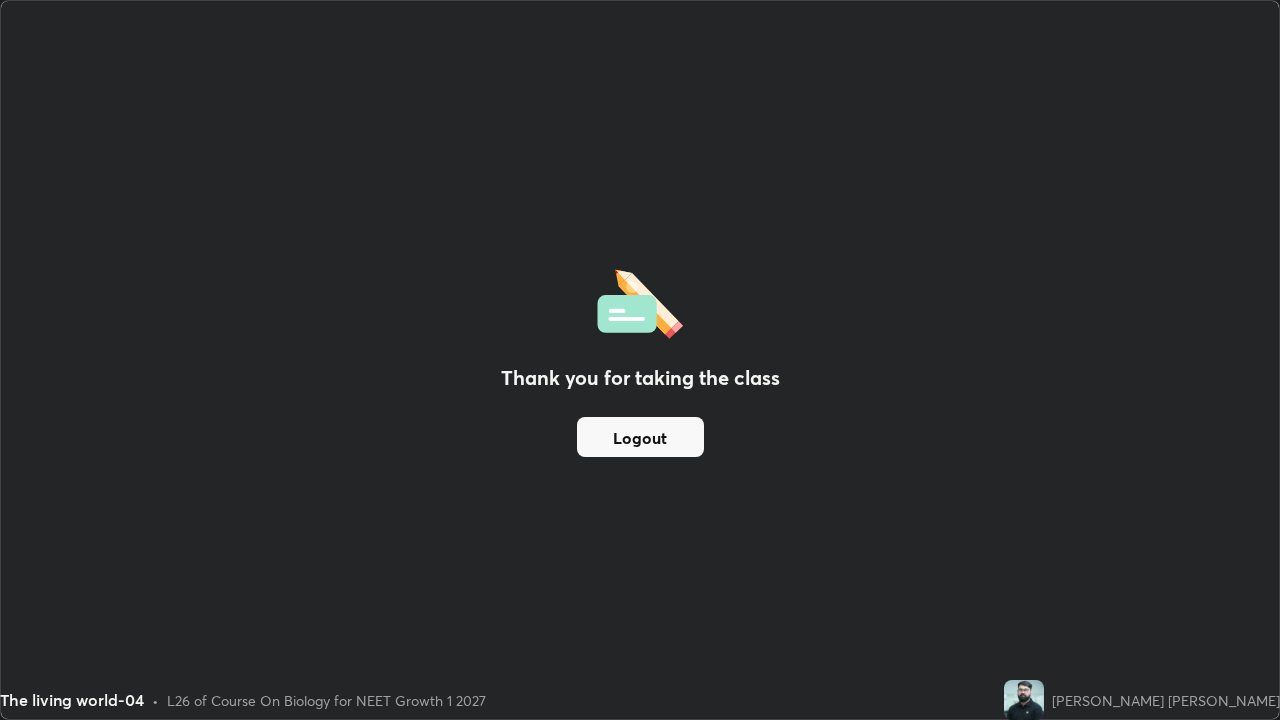 click on "Logout" at bounding box center [640, 437] 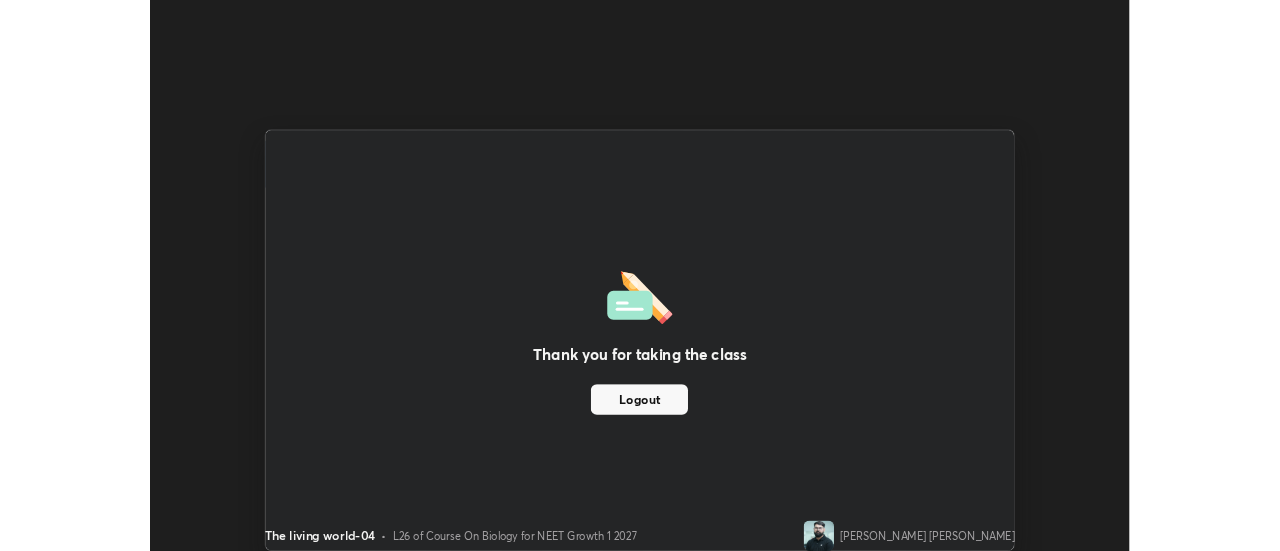 scroll, scrollTop: 551, scrollLeft: 1280, axis: both 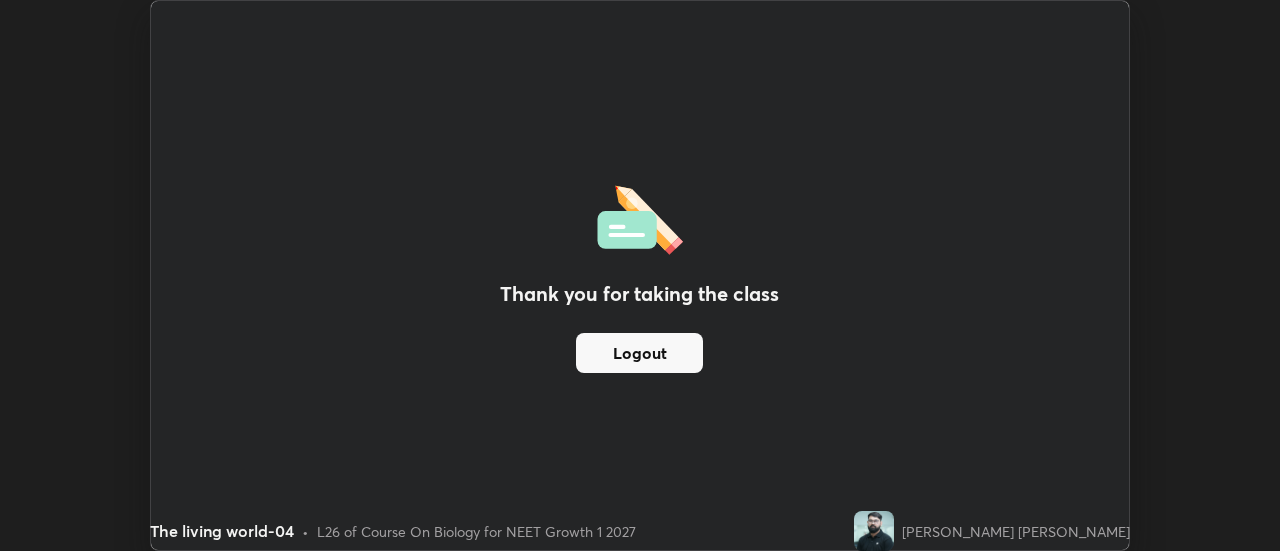 click on "Thank you for taking the class Logout Setting up your live class" at bounding box center [640, 275] 